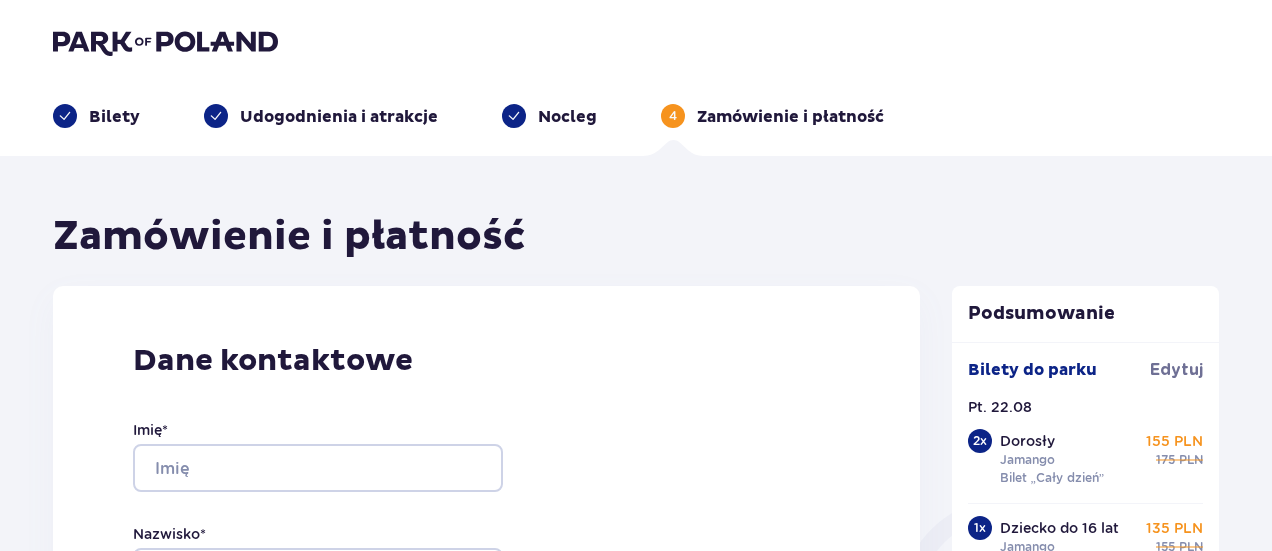 scroll, scrollTop: 1665, scrollLeft: 0, axis: vertical 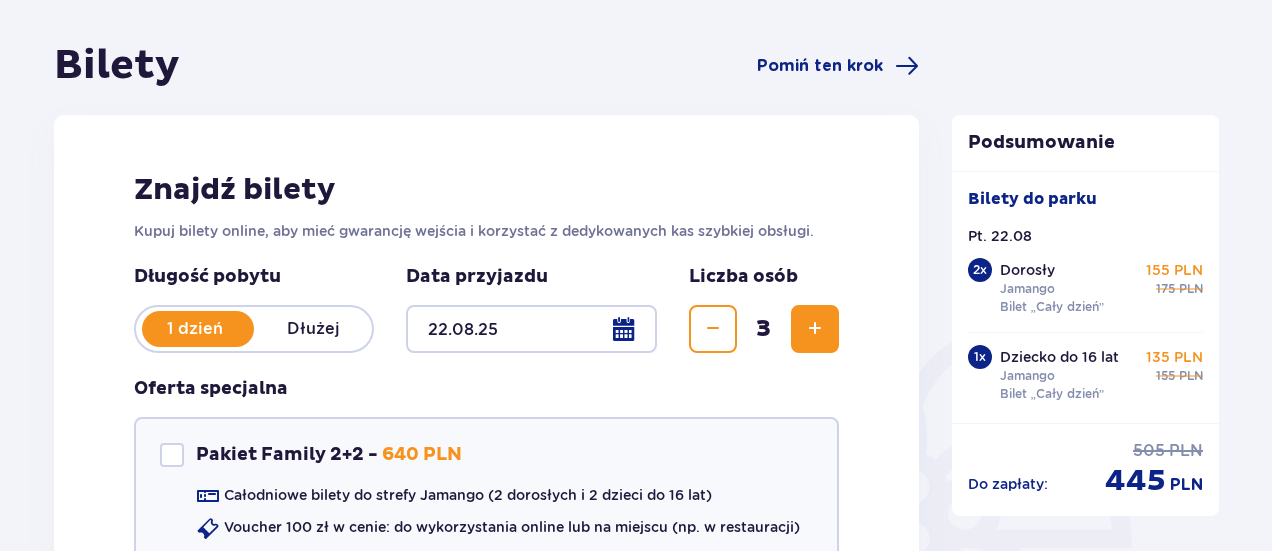 click at bounding box center (531, 329) 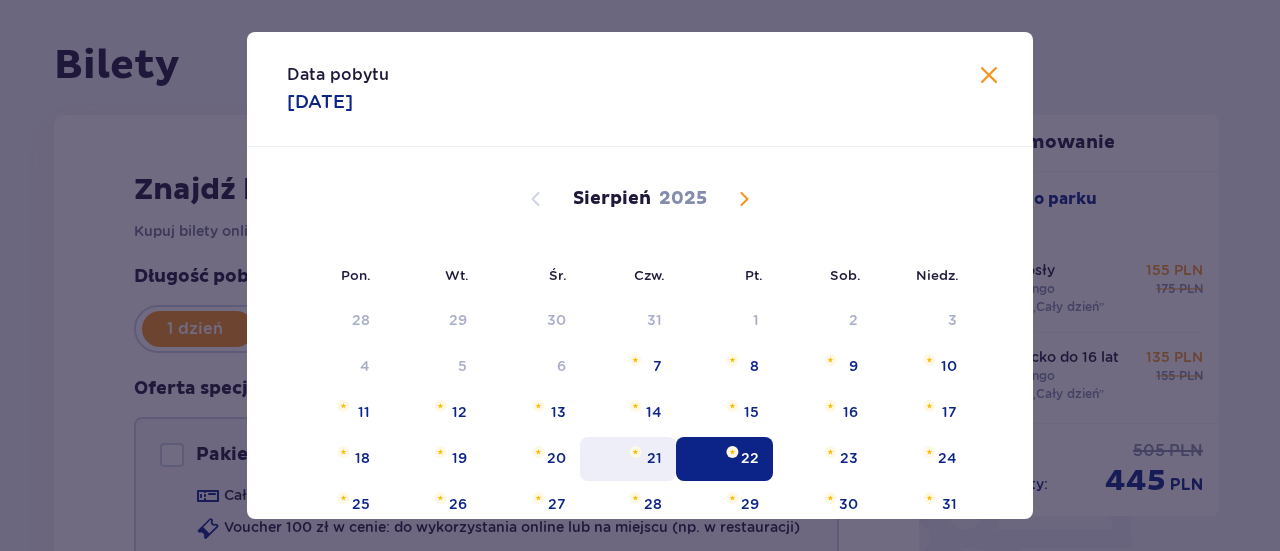 click on "21" at bounding box center [654, 458] 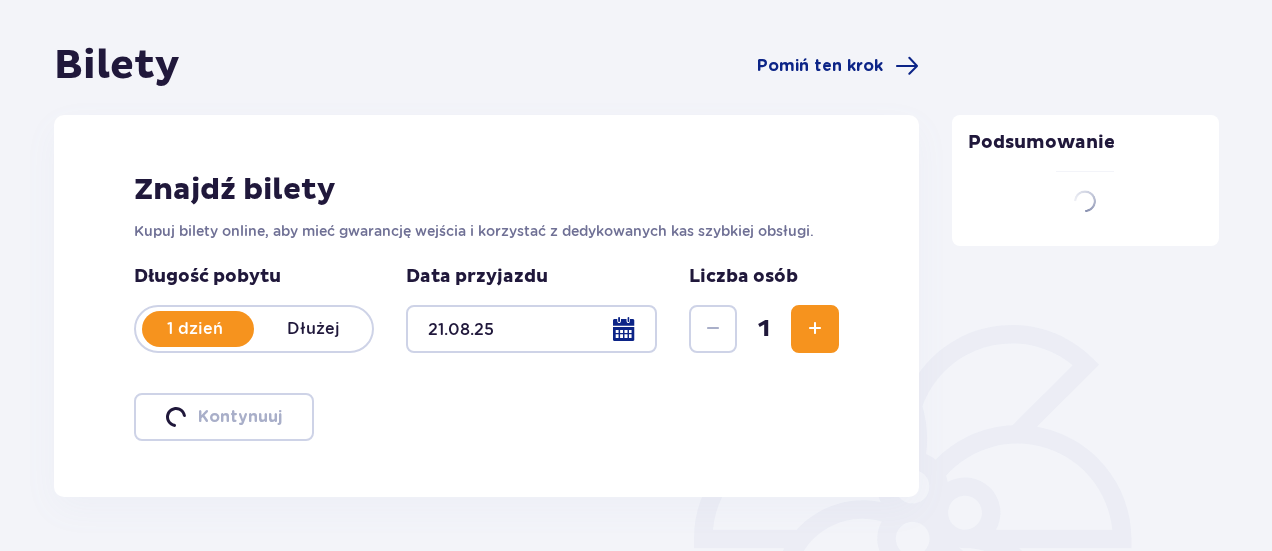 type 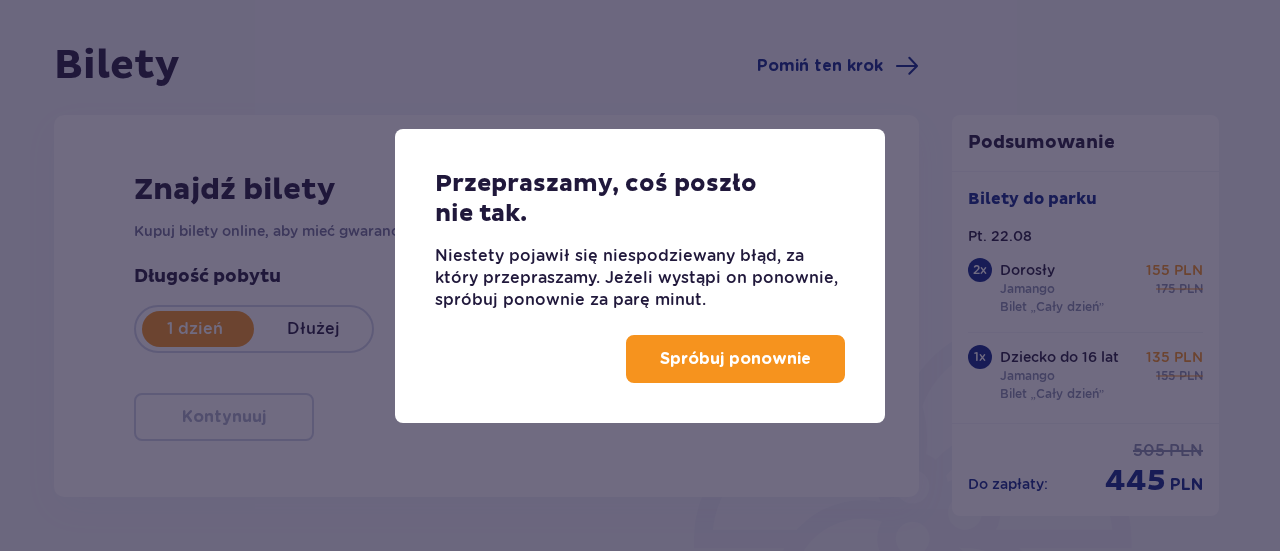click on "Spróbuj ponownie" at bounding box center [735, 359] 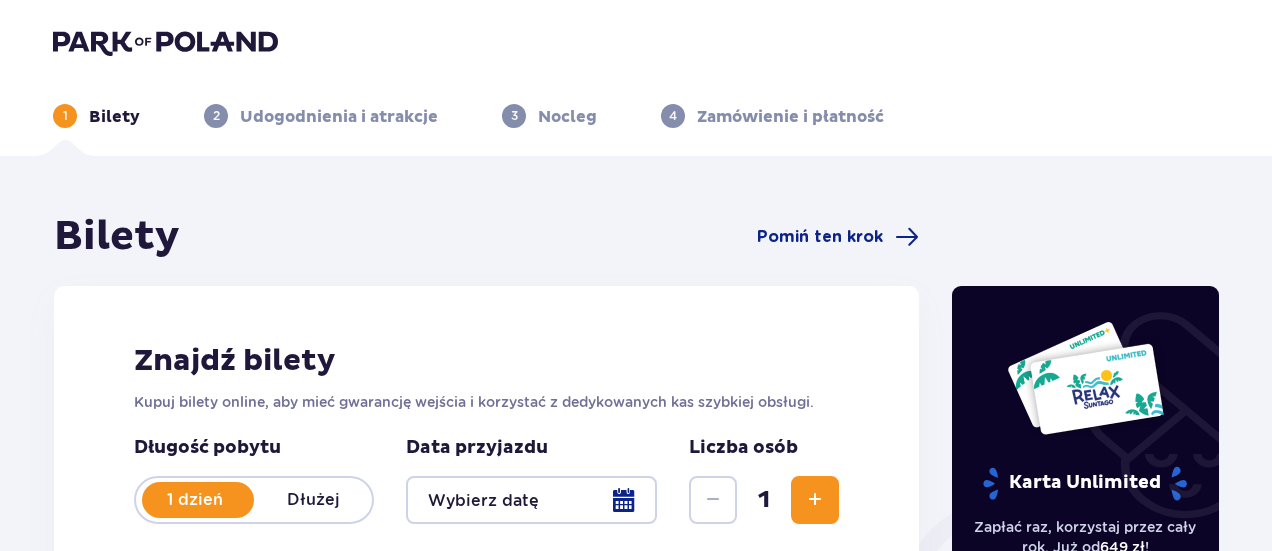 scroll, scrollTop: 0, scrollLeft: 0, axis: both 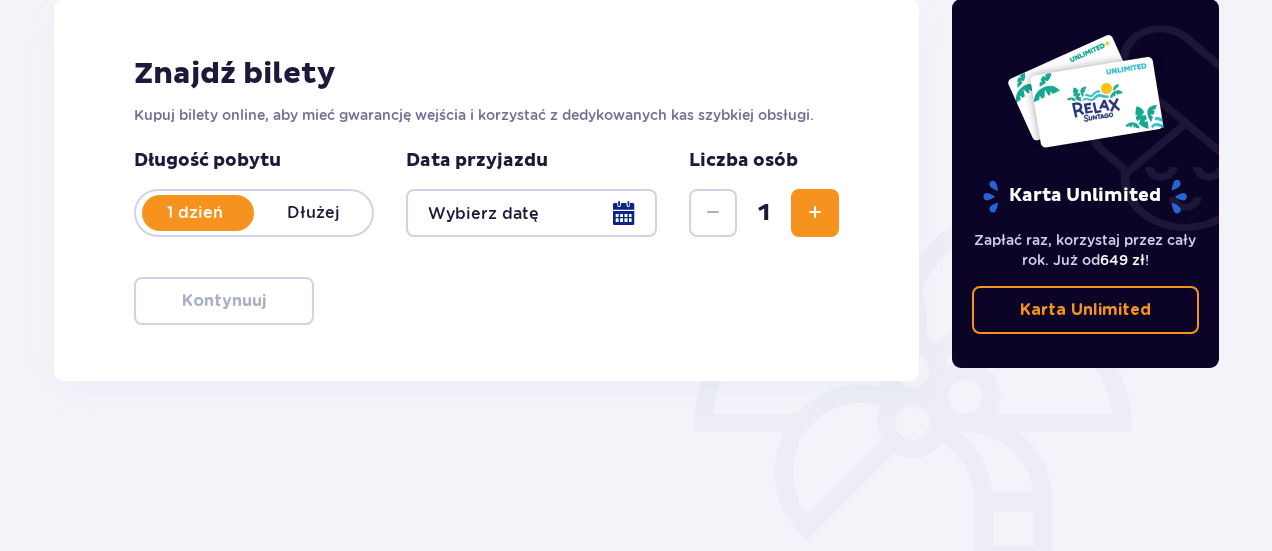 click at bounding box center [531, 213] 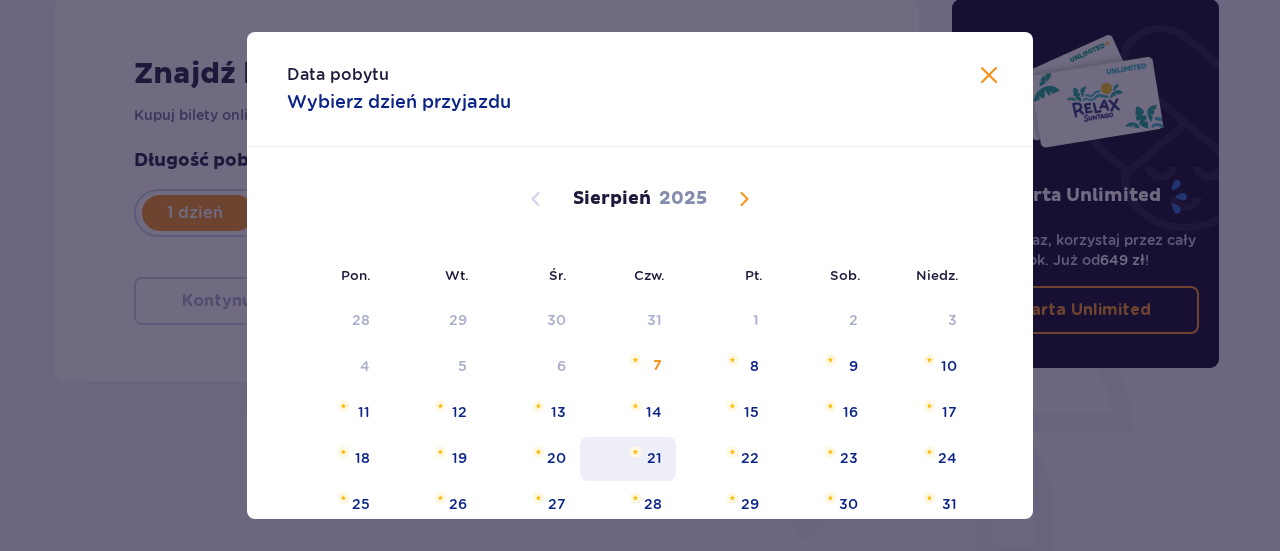 click on "21" at bounding box center (654, 458) 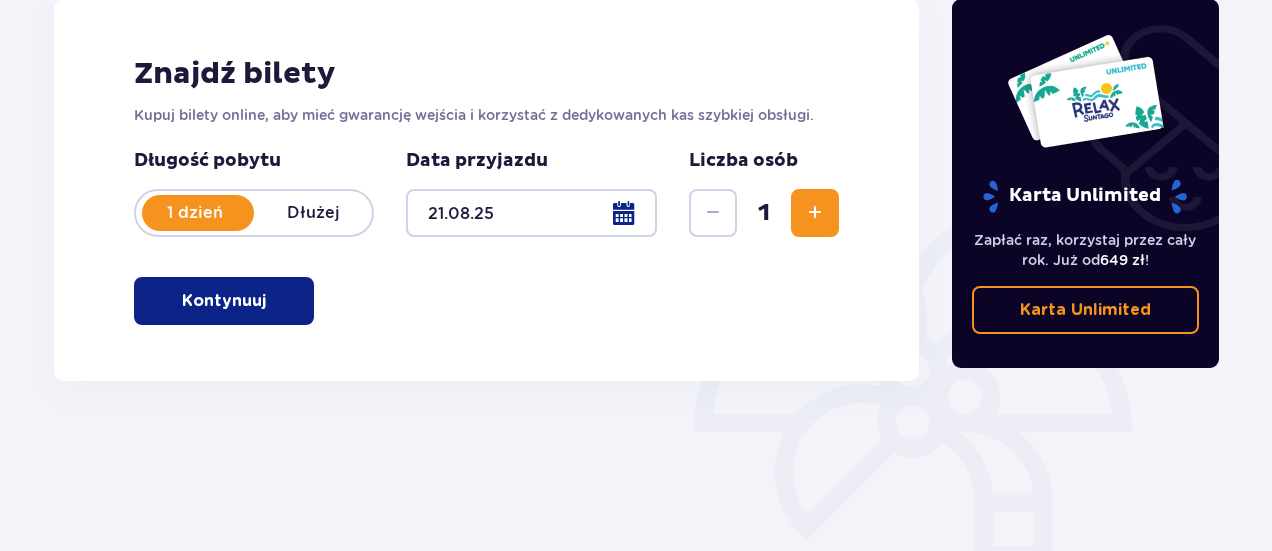 click at bounding box center [815, 213] 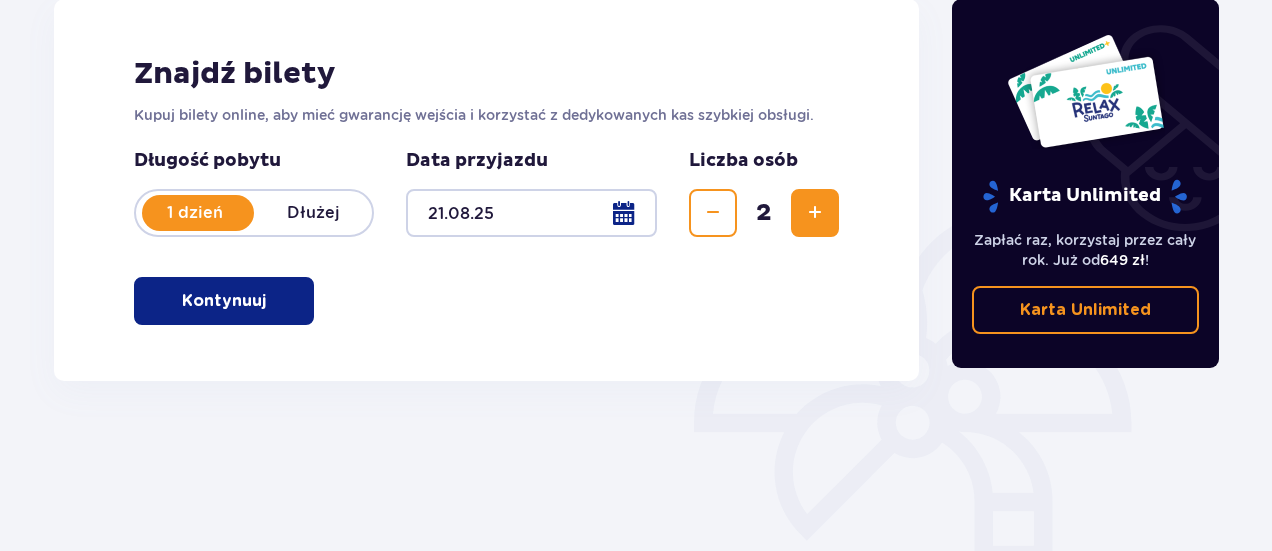 click at bounding box center [815, 213] 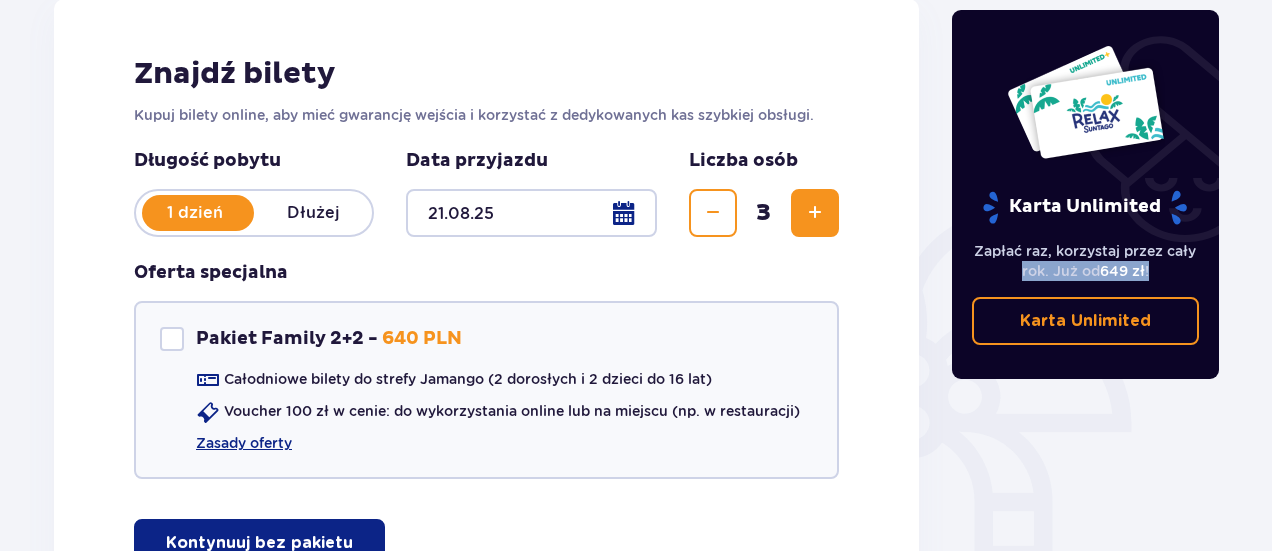 drag, startPoint x: 1270, startPoint y: 183, endPoint x: 1276, endPoint y: 277, distance: 94.19129 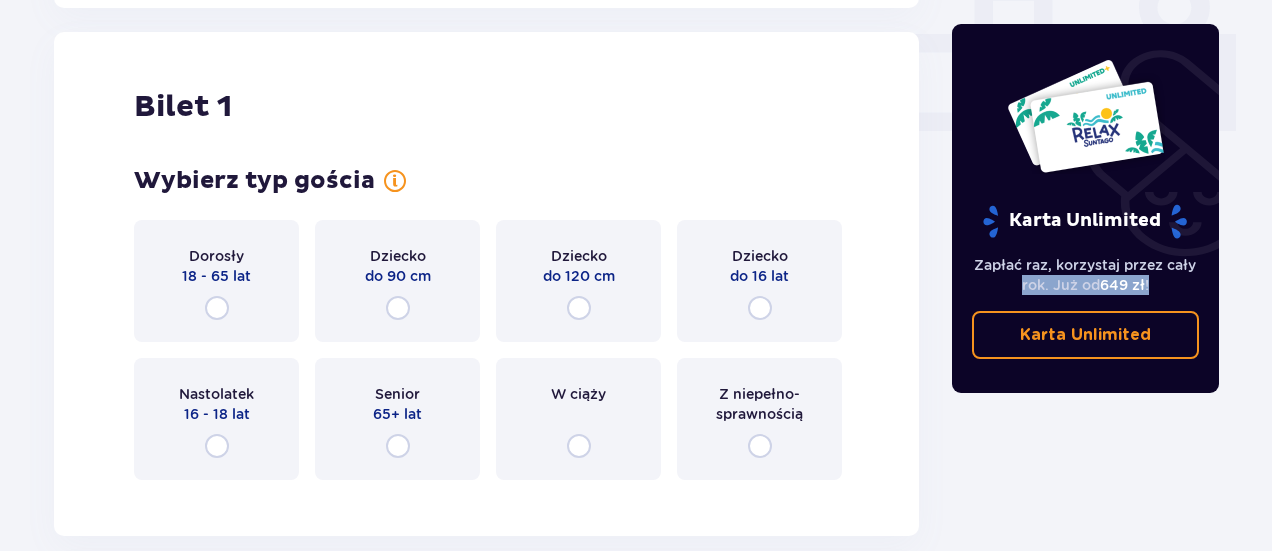 scroll, scrollTop: 910, scrollLeft: 0, axis: vertical 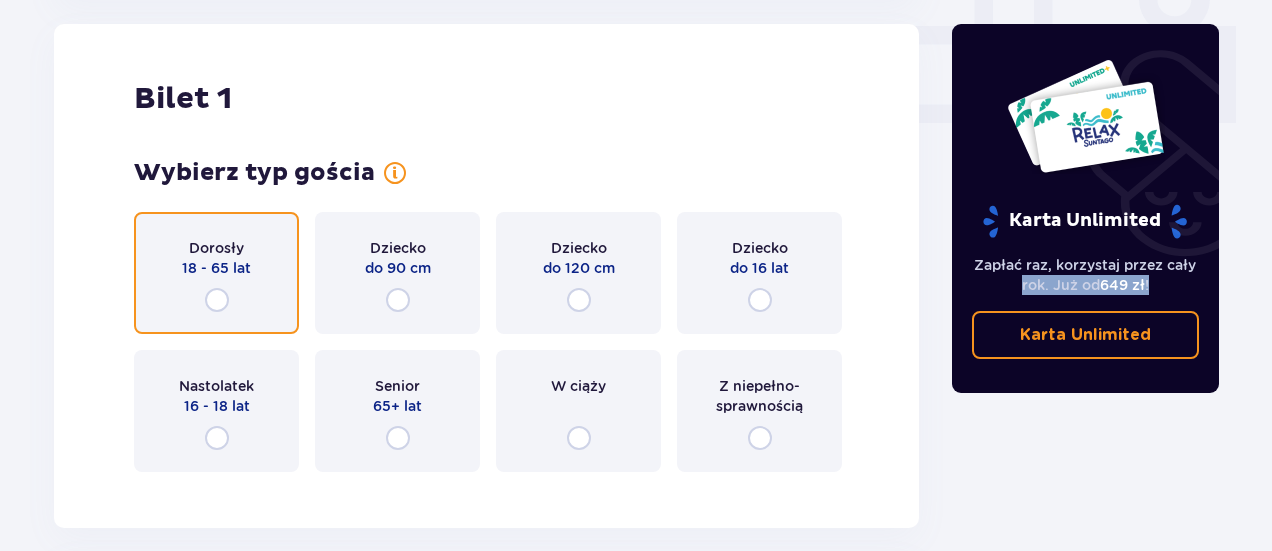 click at bounding box center [217, 300] 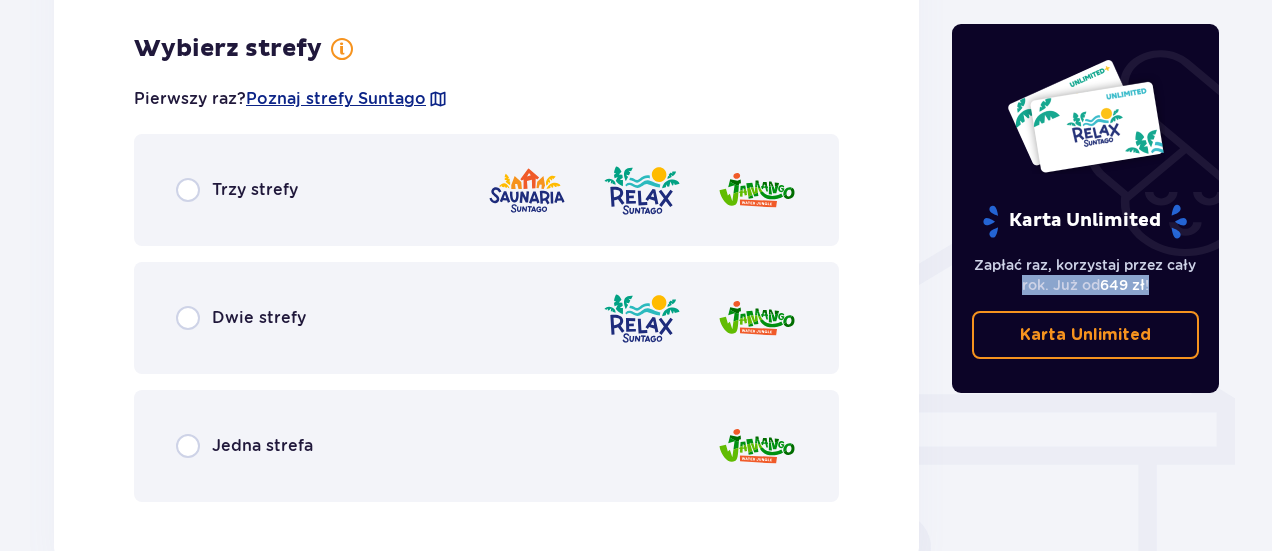 scroll, scrollTop: 1398, scrollLeft: 0, axis: vertical 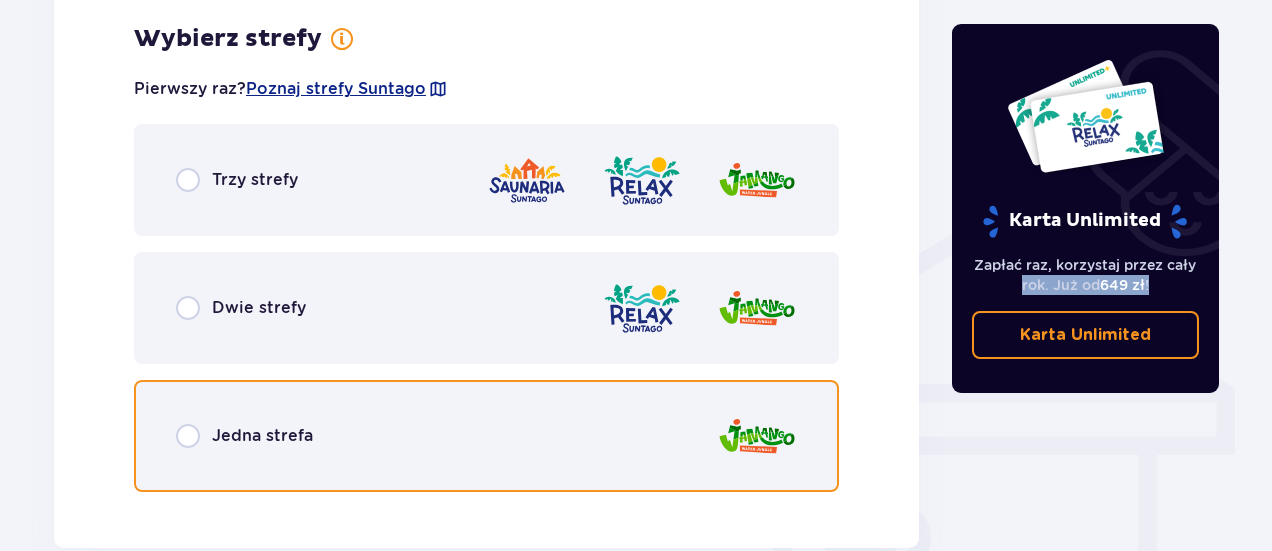 click at bounding box center (188, 436) 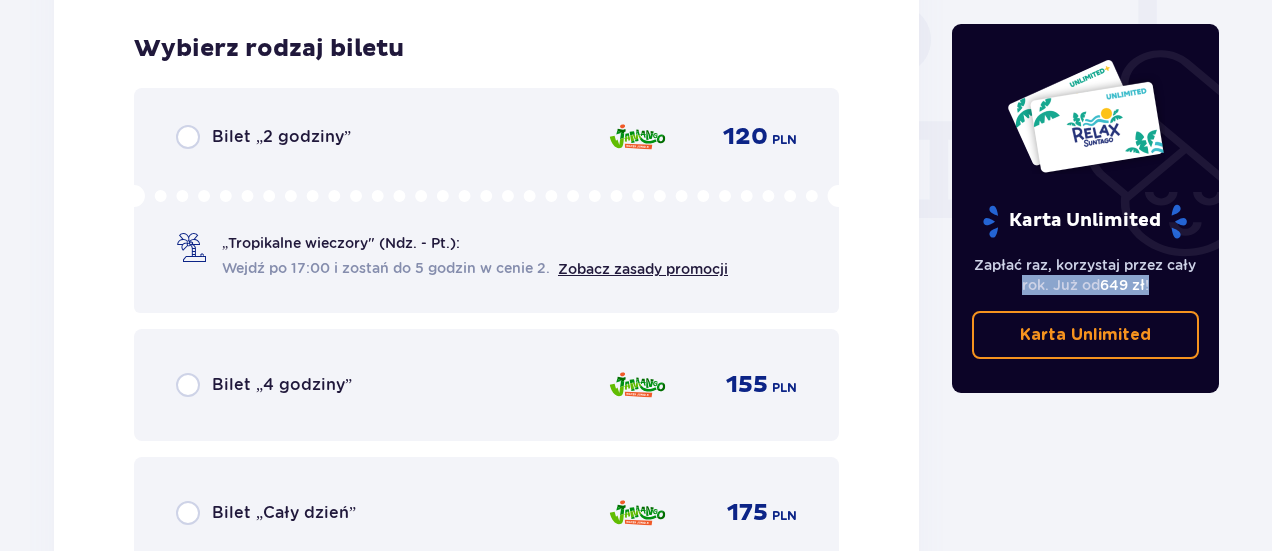 scroll, scrollTop: 1906, scrollLeft: 0, axis: vertical 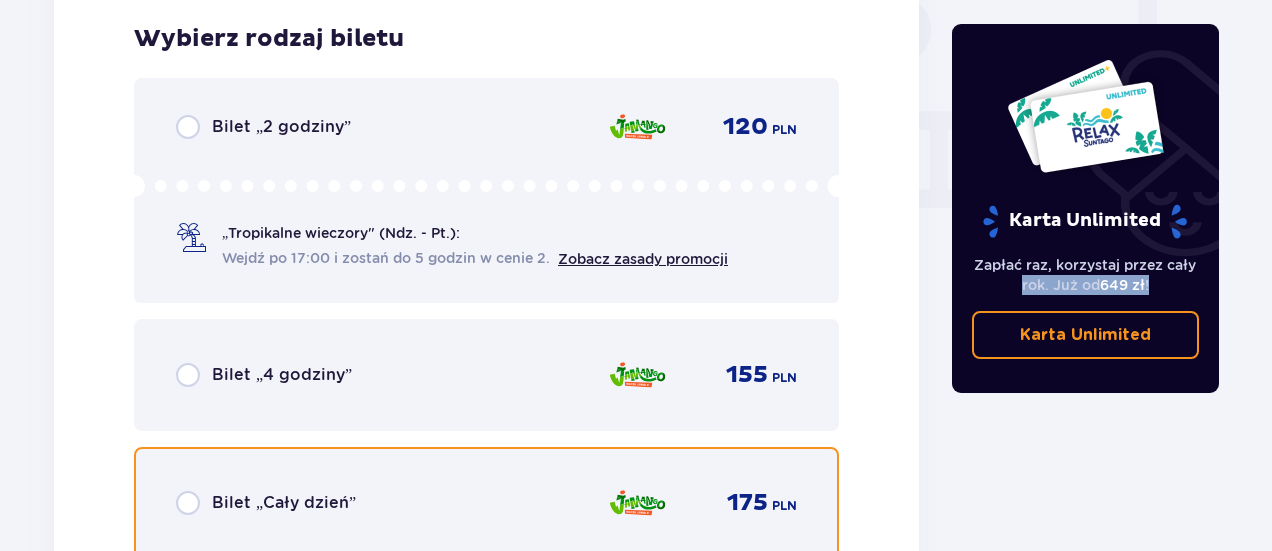 click at bounding box center (188, 503) 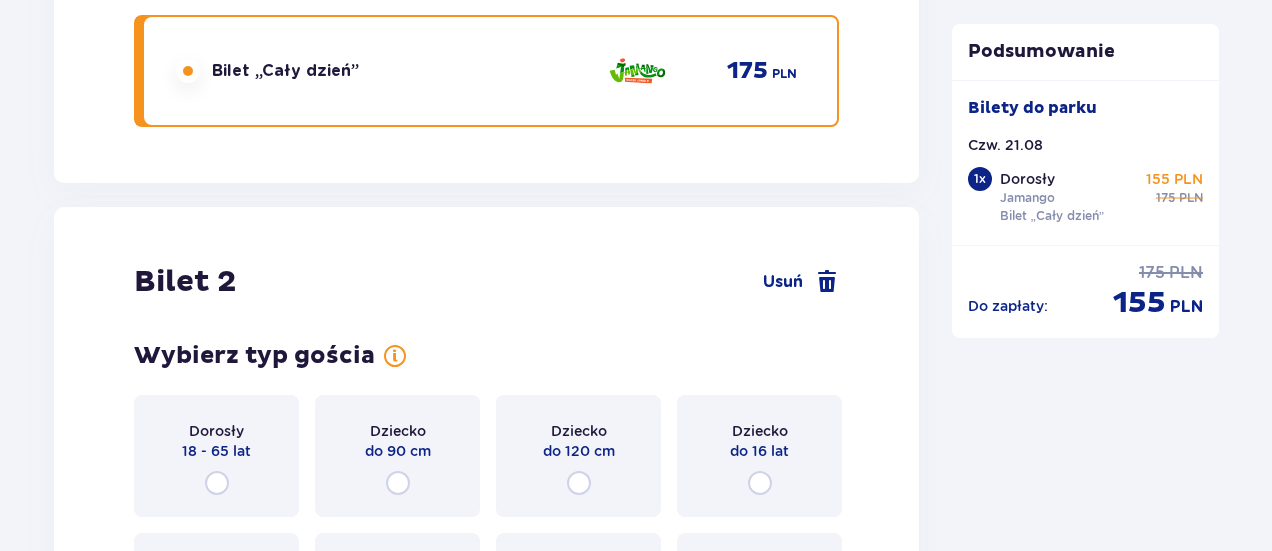 scroll, scrollTop: 2521, scrollLeft: 0, axis: vertical 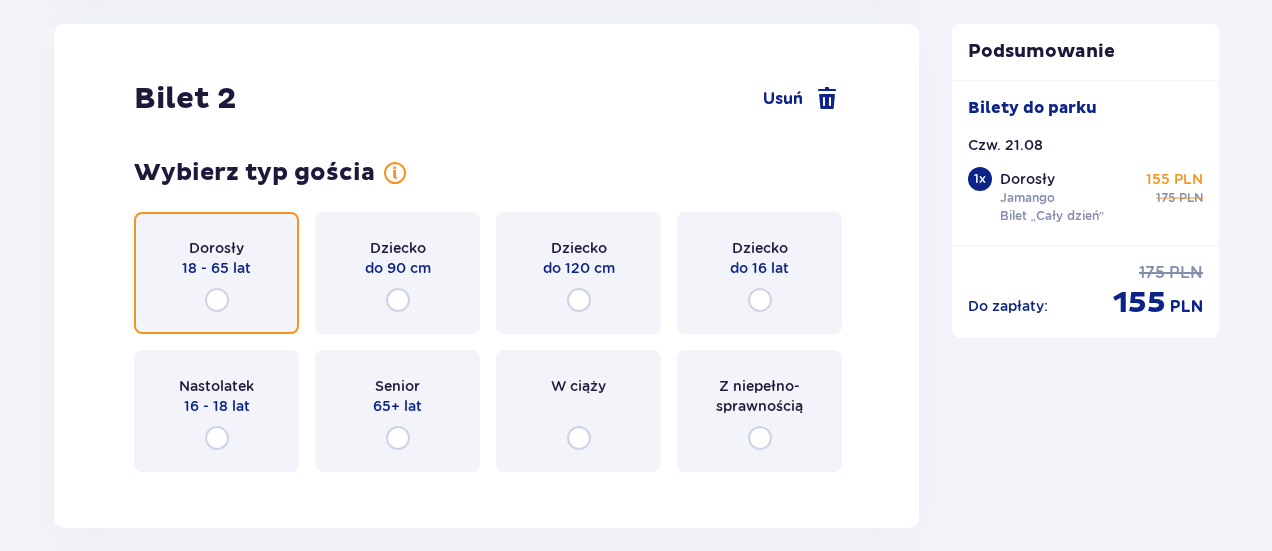 click at bounding box center [217, 300] 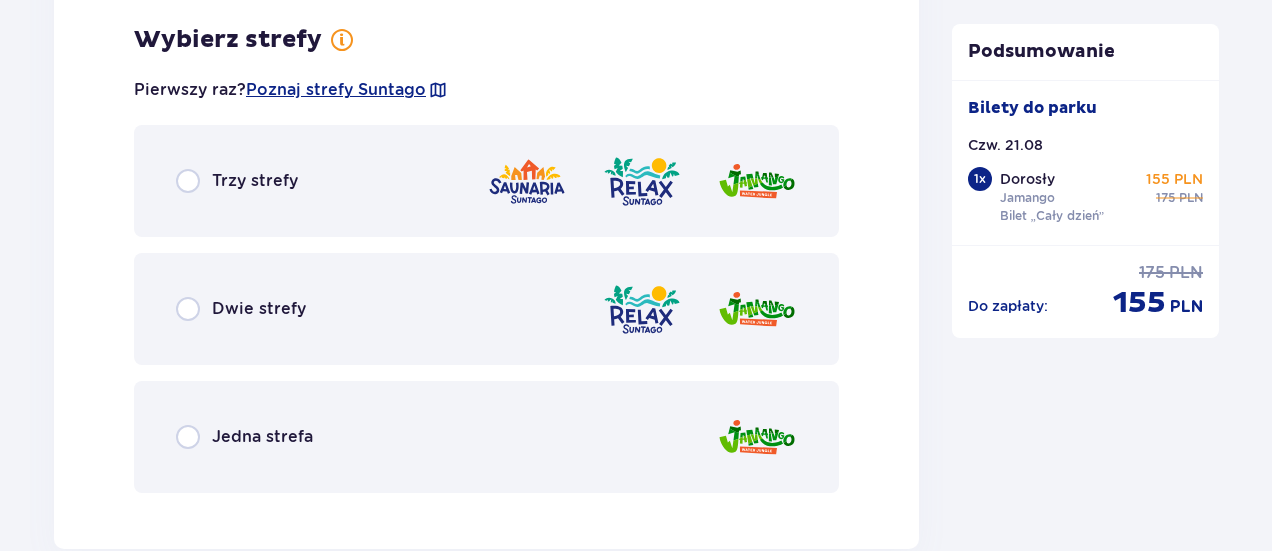 scroll, scrollTop: 3009, scrollLeft: 0, axis: vertical 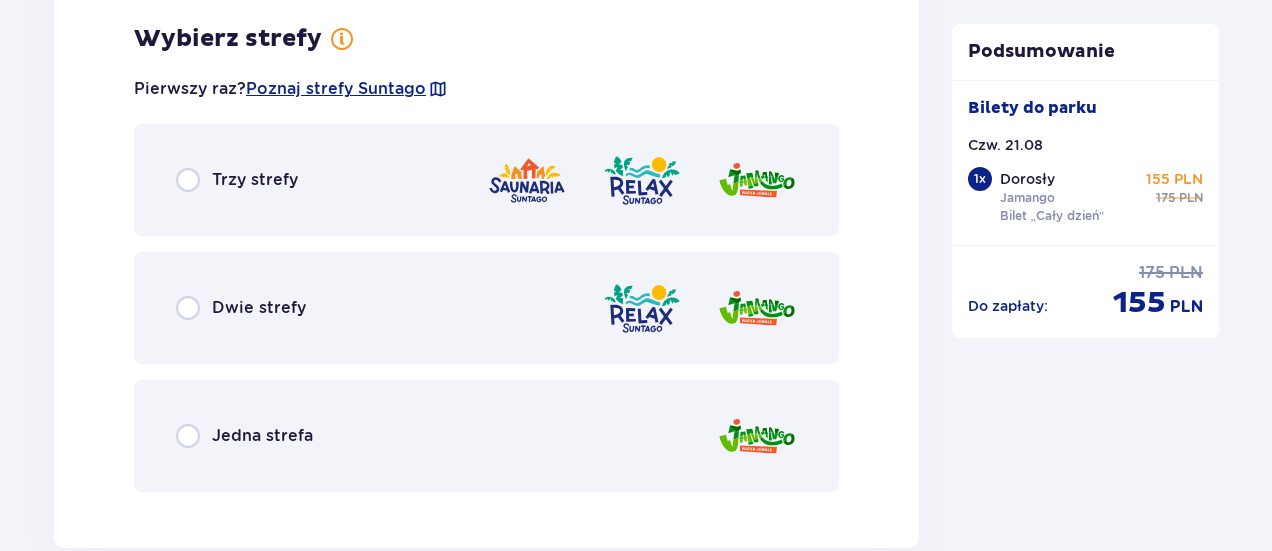 click on "Jedna strefa" at bounding box center [486, 436] 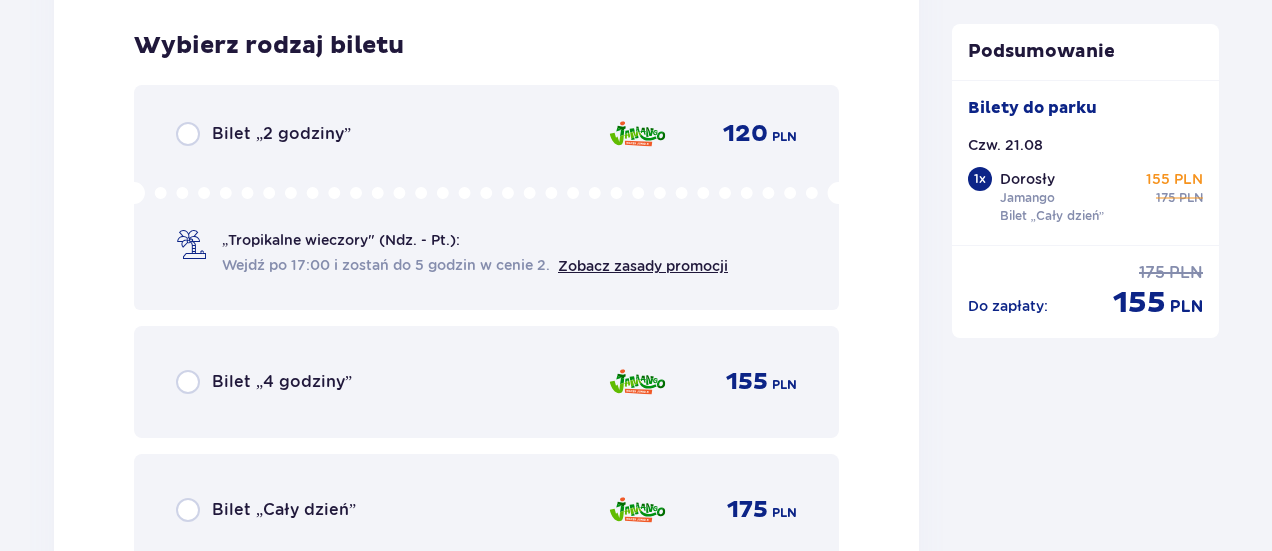 scroll, scrollTop: 3517, scrollLeft: 0, axis: vertical 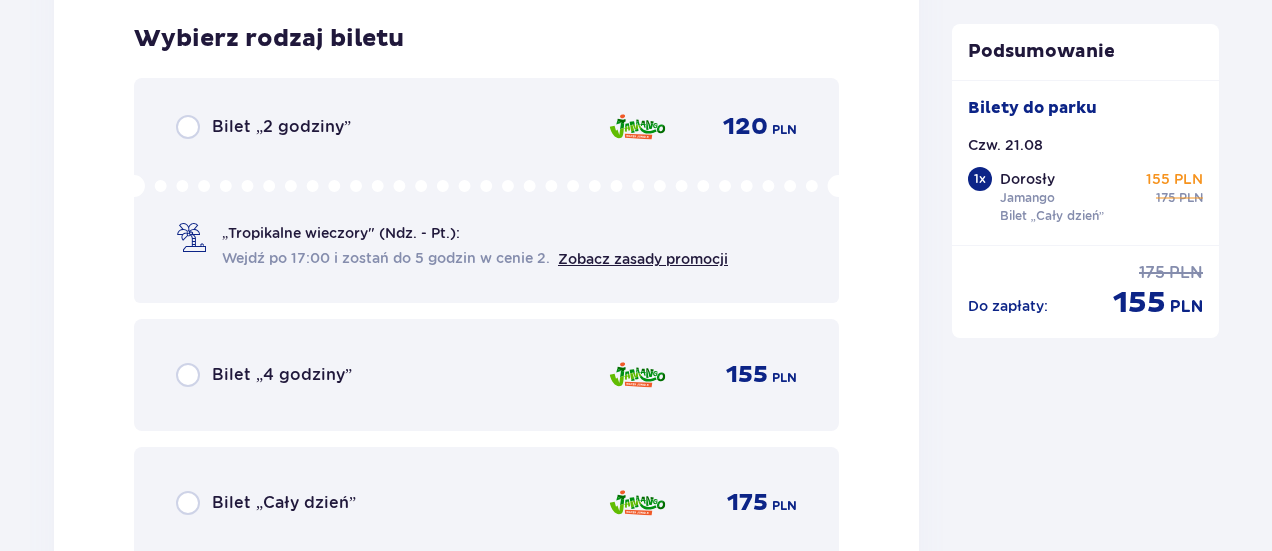 click on "Bilet „Cały dzień”" at bounding box center [284, 503] 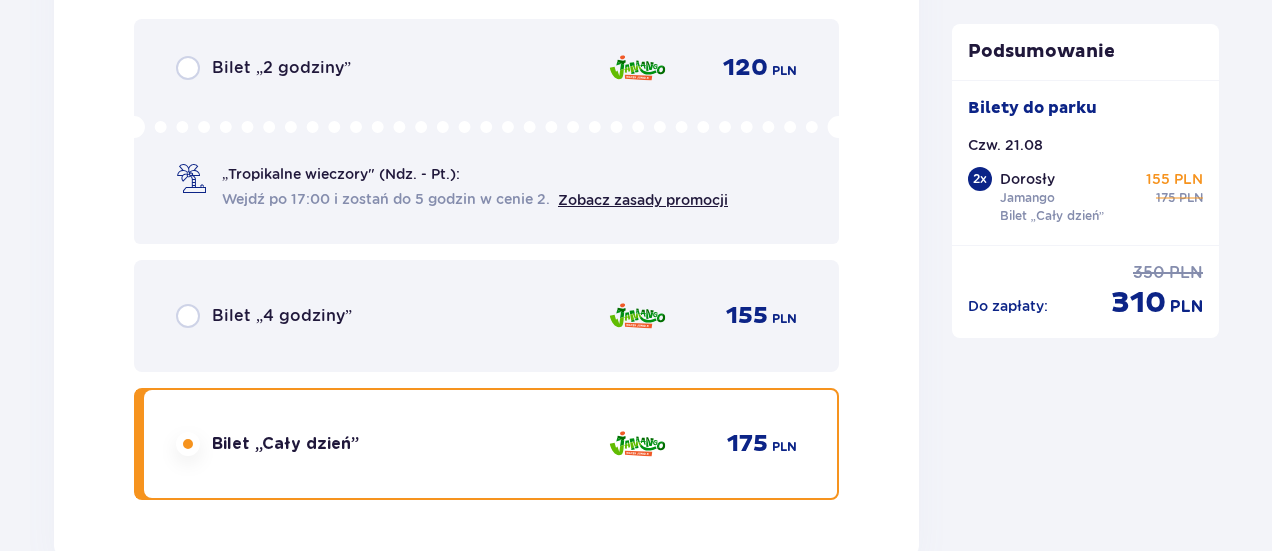 scroll, scrollTop: 4132, scrollLeft: 0, axis: vertical 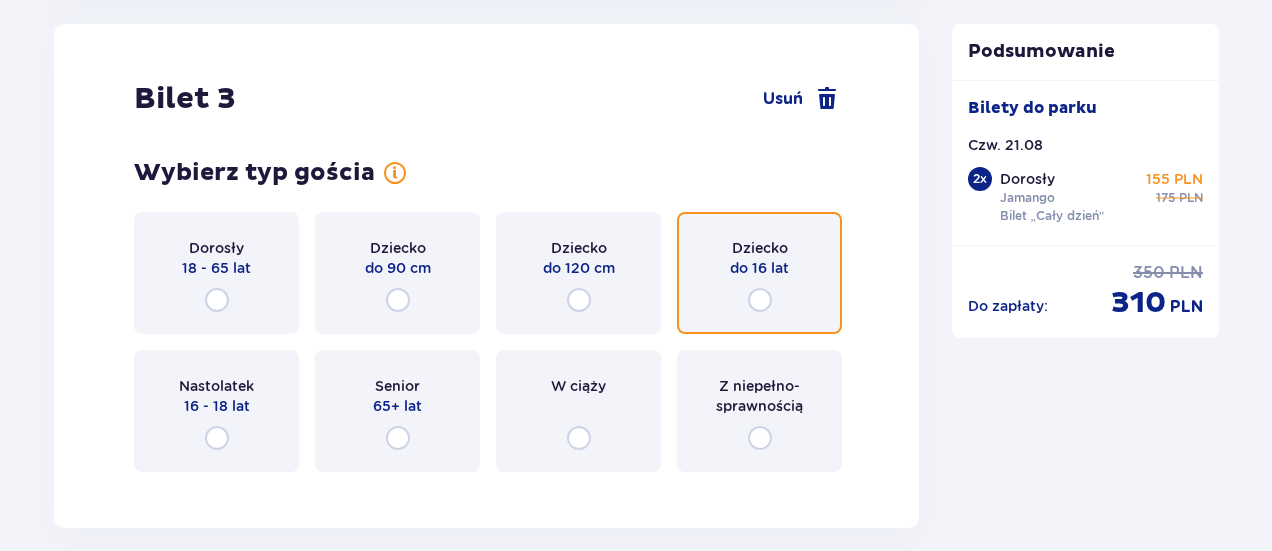 click at bounding box center (760, 300) 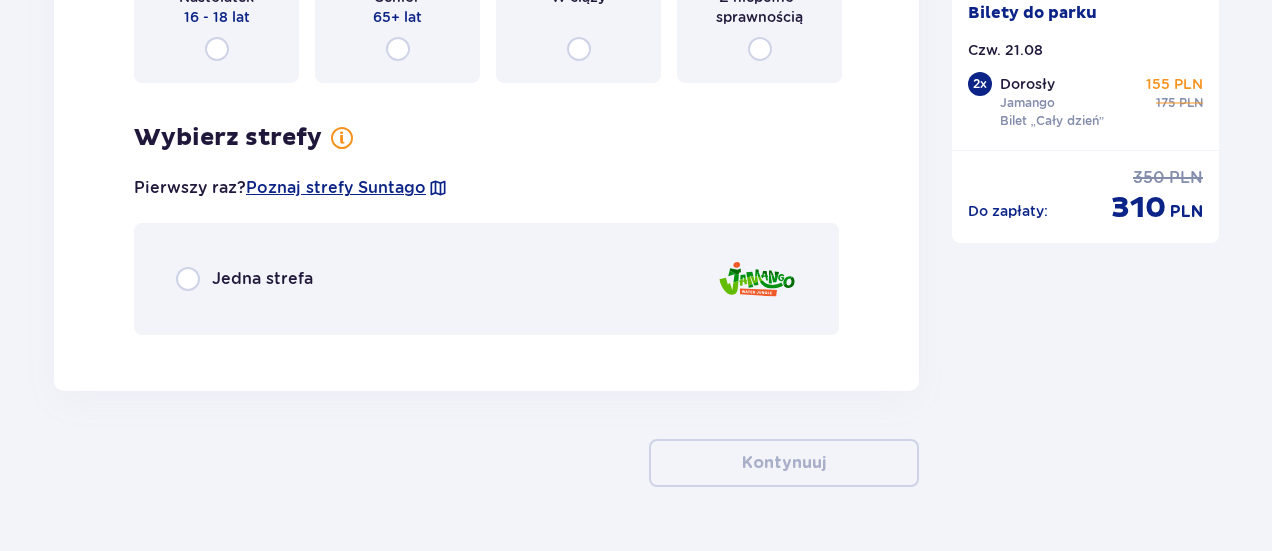 scroll, scrollTop: 4576, scrollLeft: 0, axis: vertical 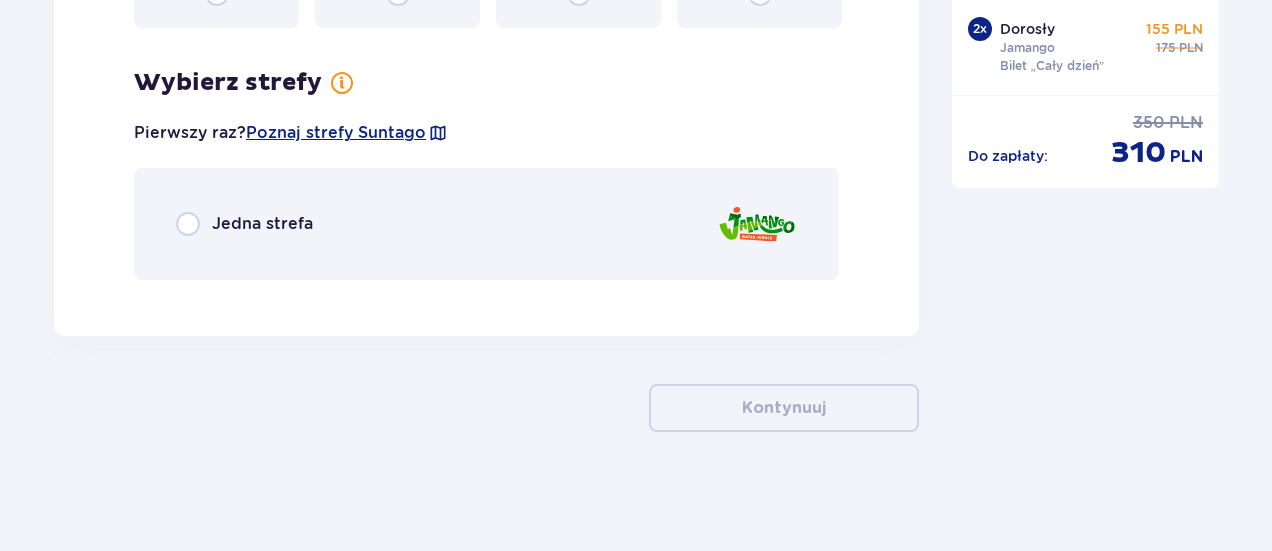 click on "Jedna strefa" at bounding box center [486, 224] 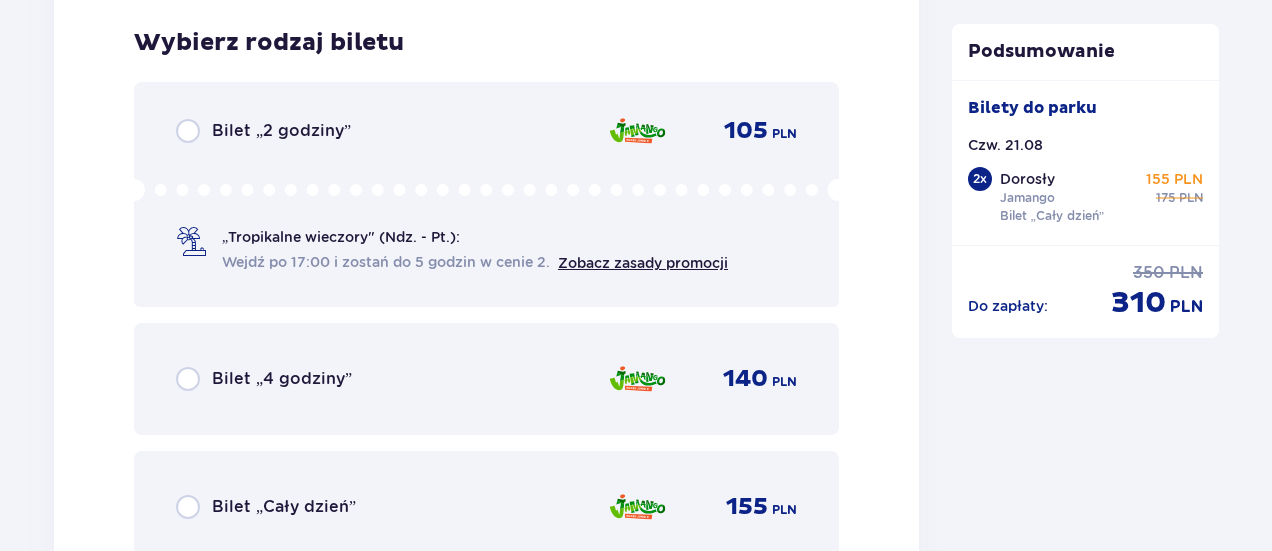 scroll, scrollTop: 4872, scrollLeft: 0, axis: vertical 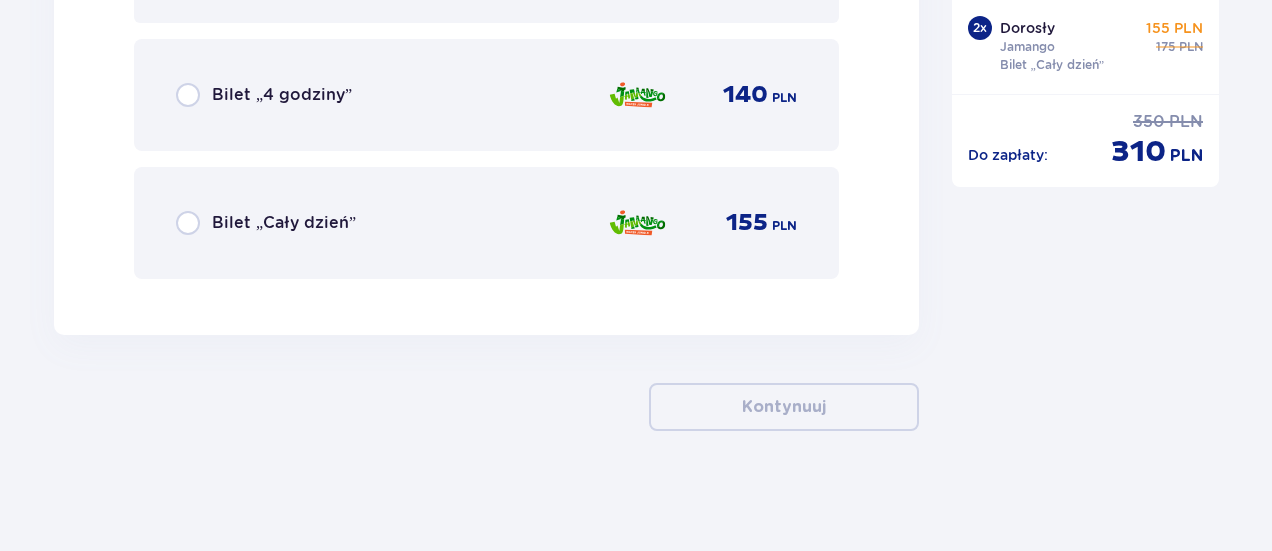 click on "155 PLN" at bounding box center [761, 223] 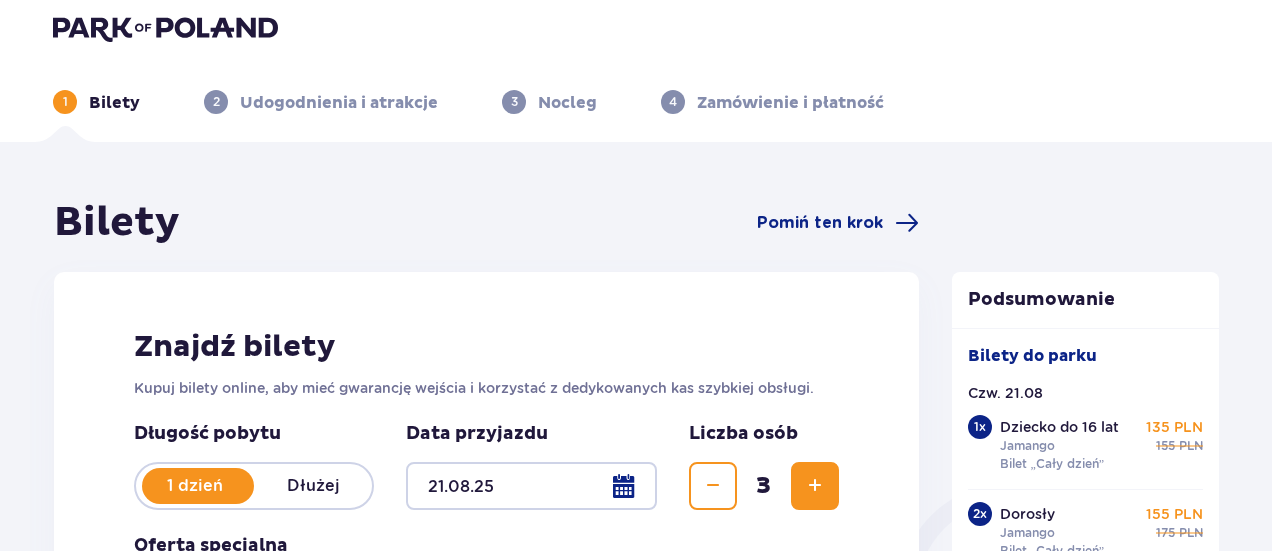 scroll, scrollTop: 0, scrollLeft: 0, axis: both 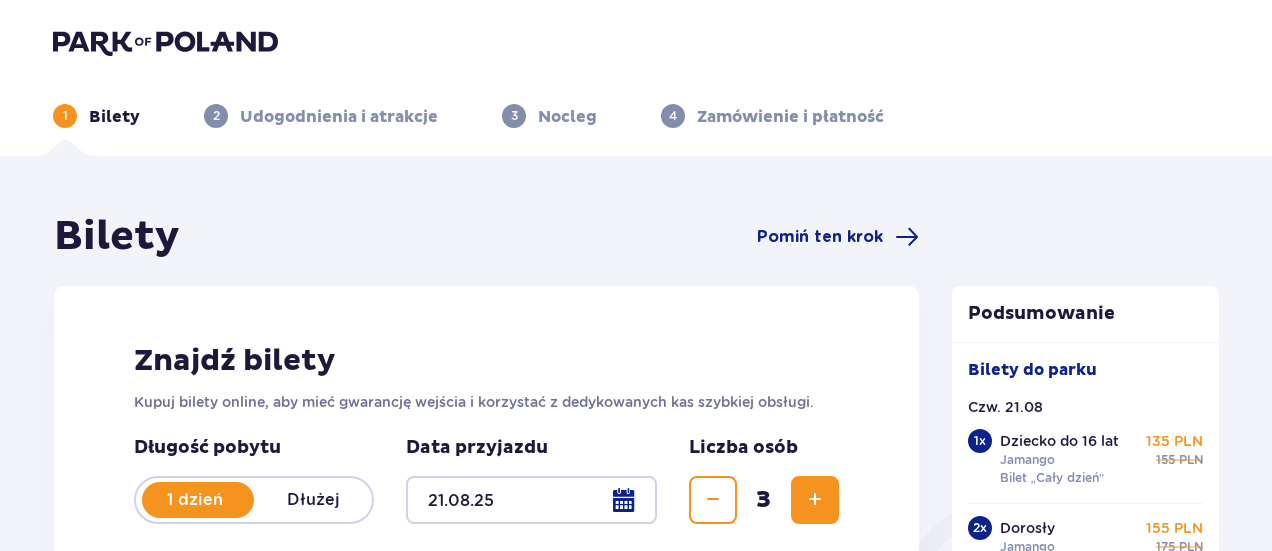click at bounding box center [531, 500] 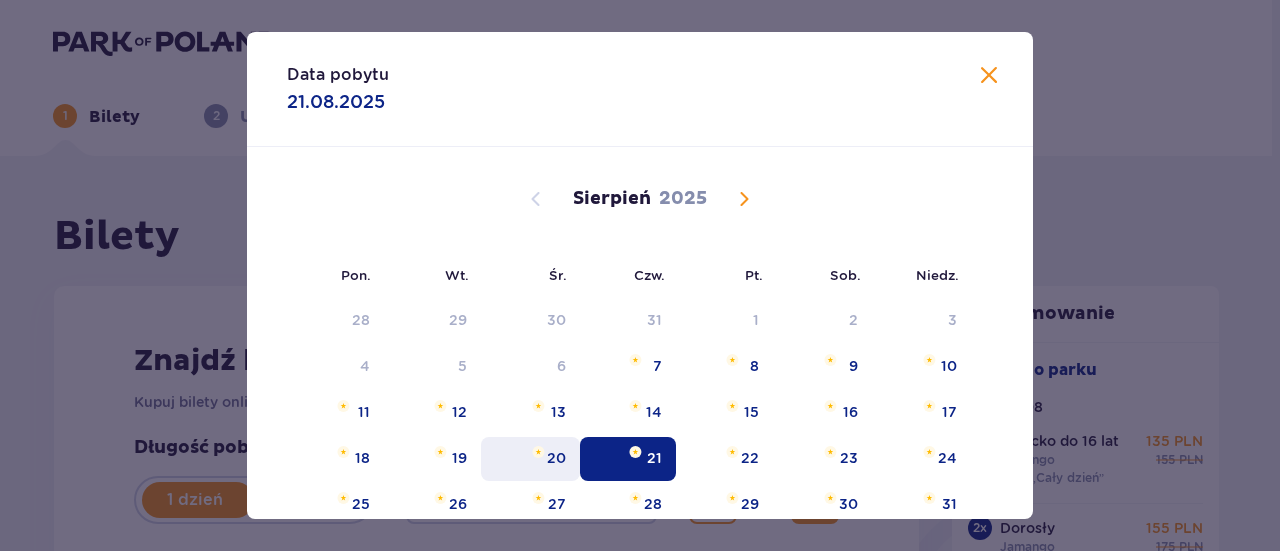 click at bounding box center [538, 452] 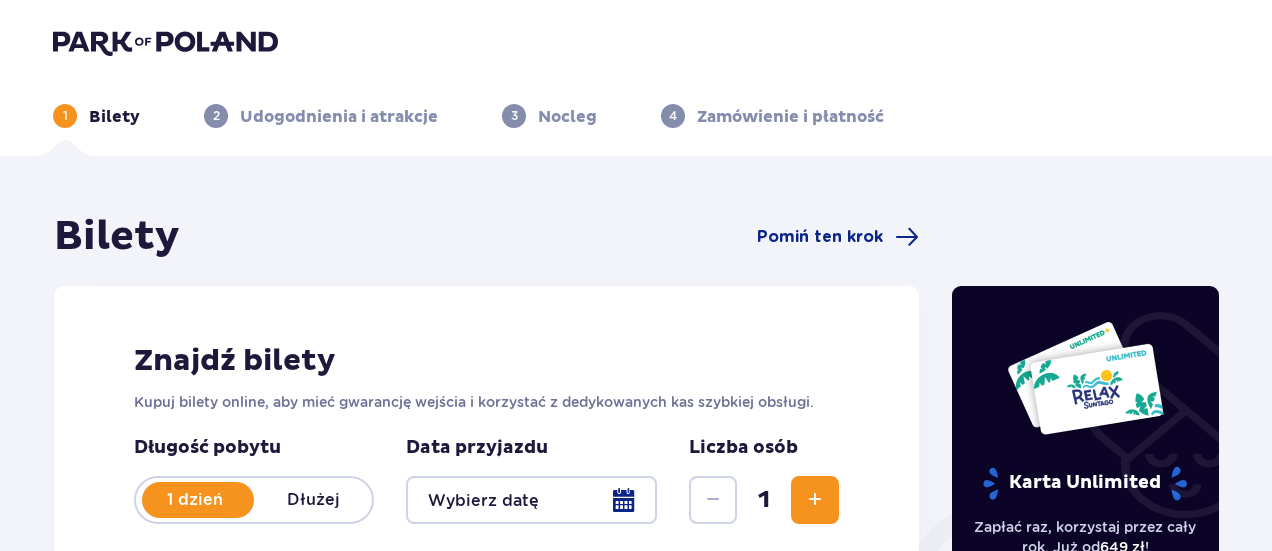 click at bounding box center [815, 500] 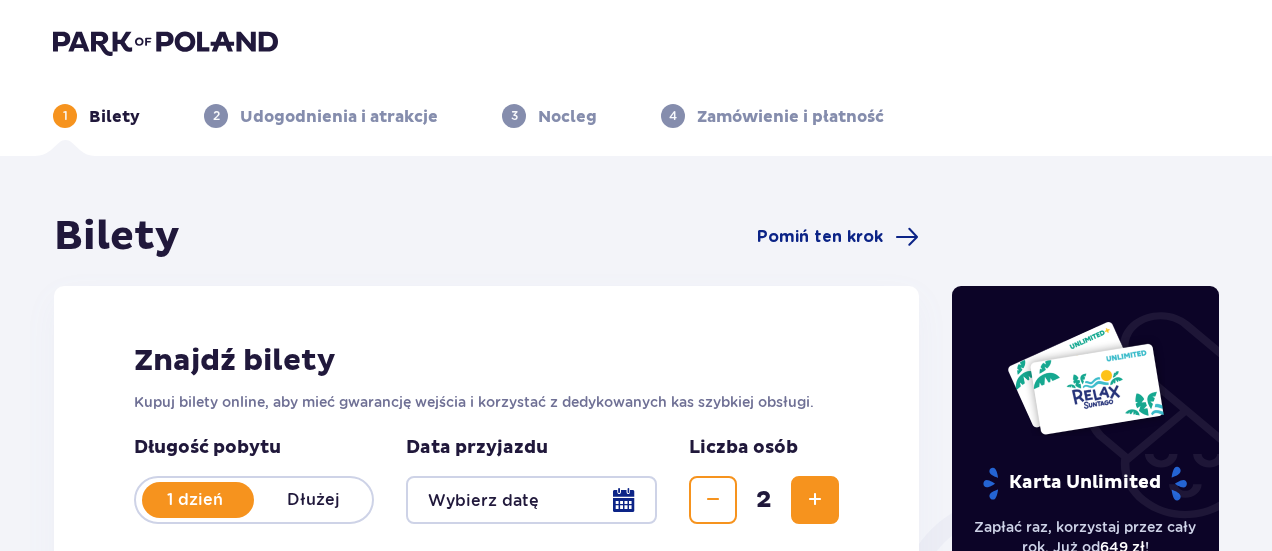click at bounding box center (815, 500) 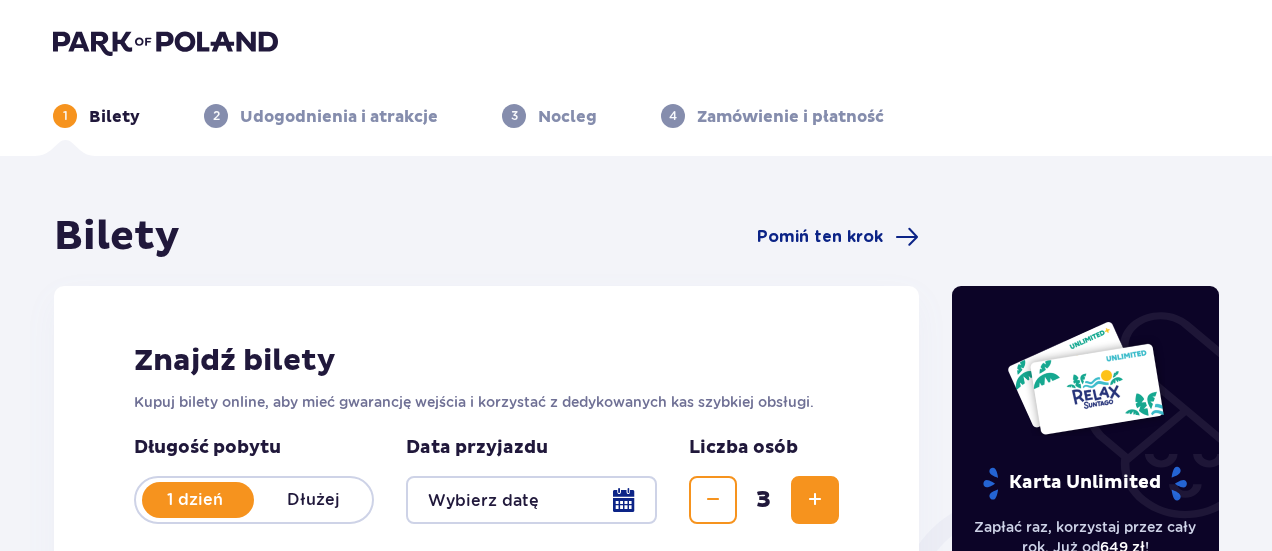 click at bounding box center [531, 500] 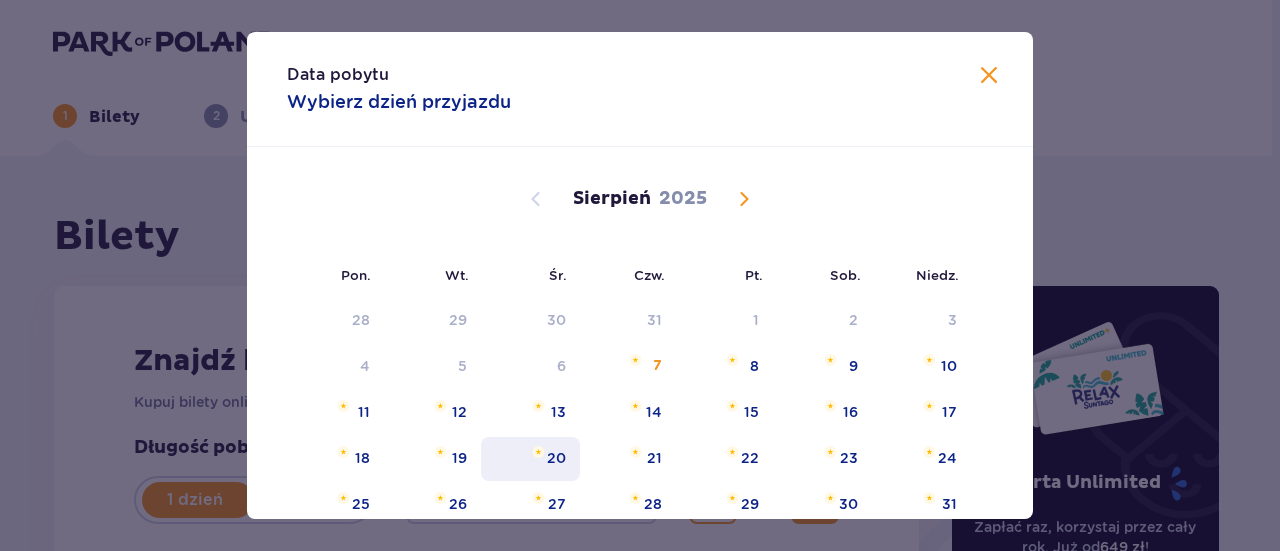 click on "20" at bounding box center (530, 459) 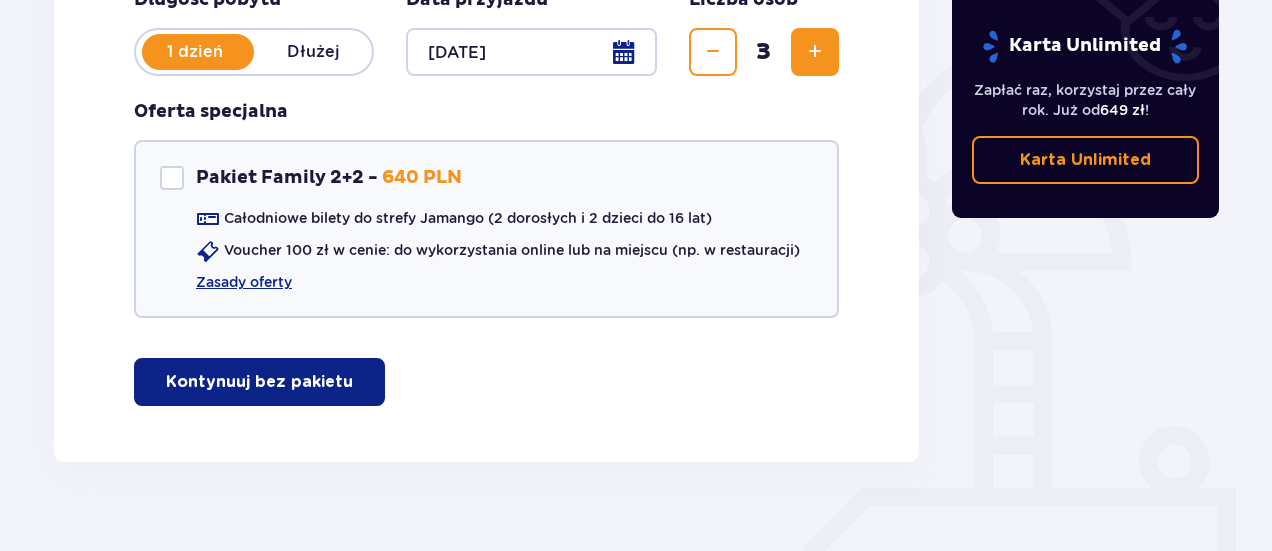 scroll, scrollTop: 478, scrollLeft: 0, axis: vertical 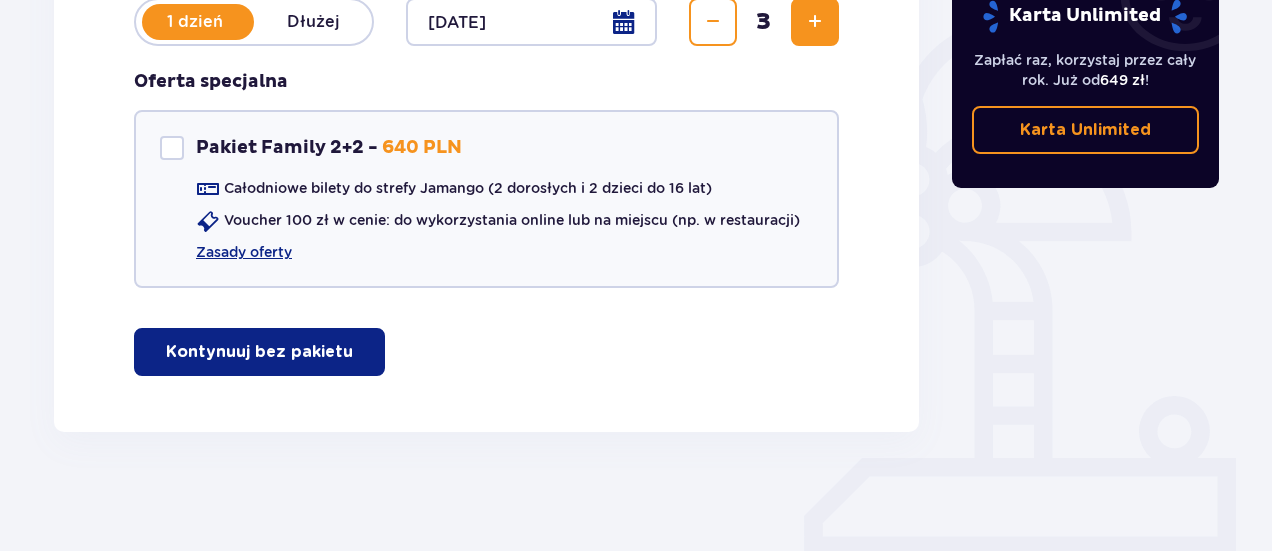 click on "Kontynuuj bez pakietu" at bounding box center [259, 352] 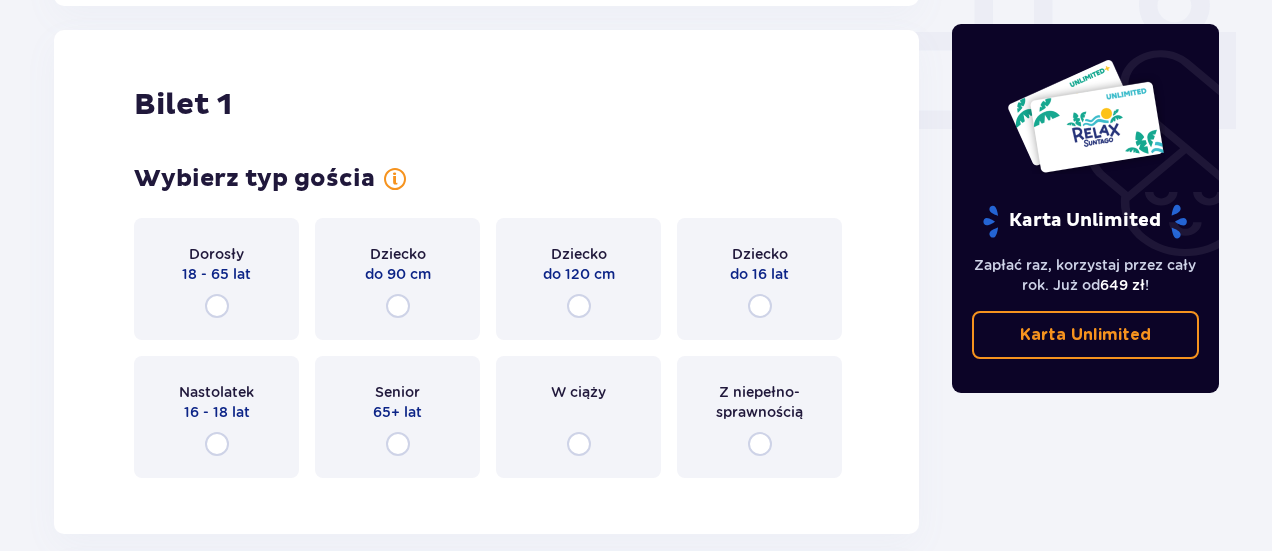 scroll, scrollTop: 910, scrollLeft: 0, axis: vertical 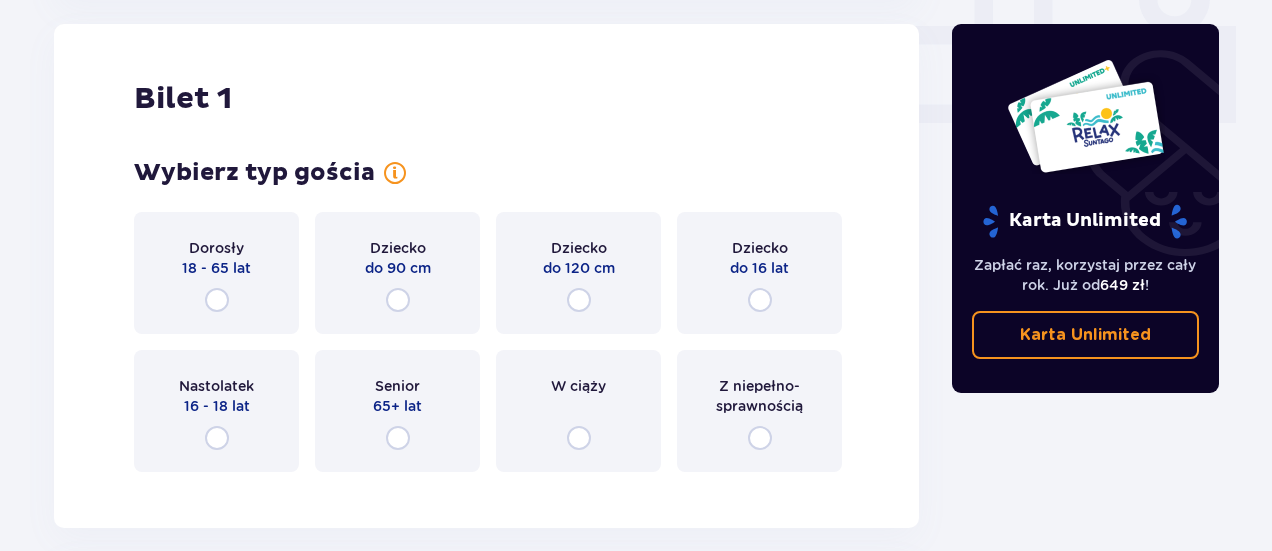 click on "18 - 65 lat" at bounding box center (216, 268) 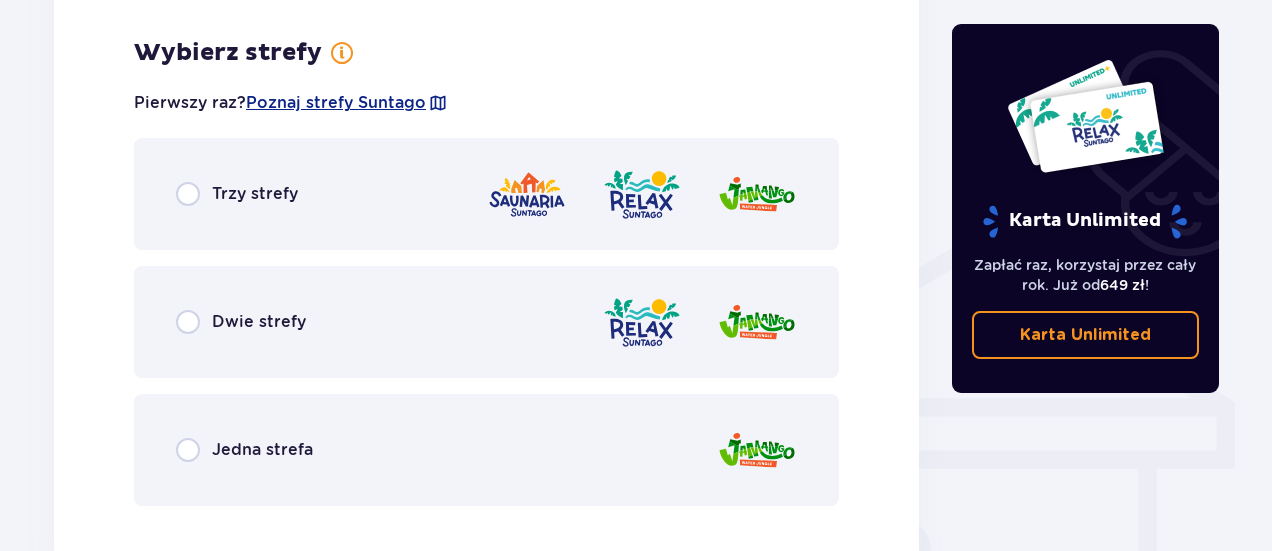 scroll, scrollTop: 1398, scrollLeft: 0, axis: vertical 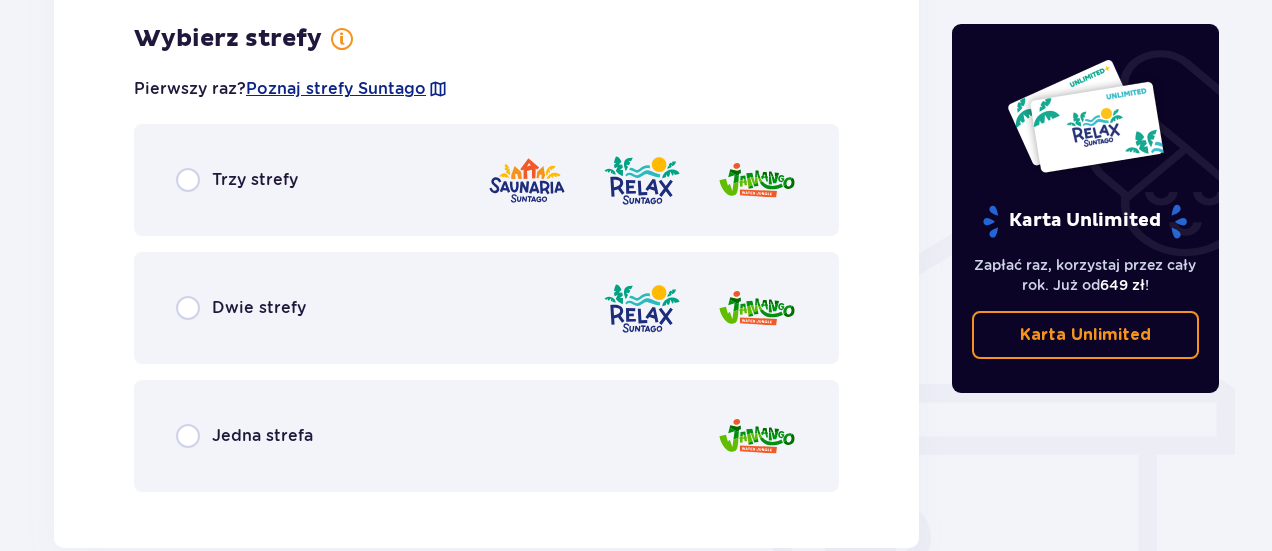 click on "Jedna strefa" at bounding box center (262, 436) 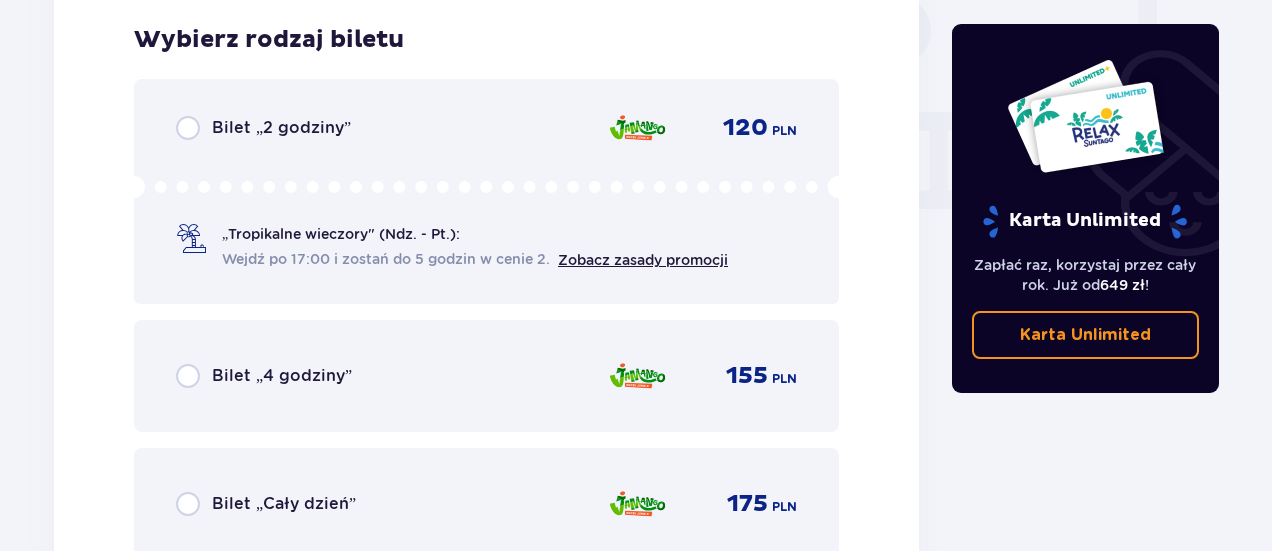 scroll, scrollTop: 1906, scrollLeft: 0, axis: vertical 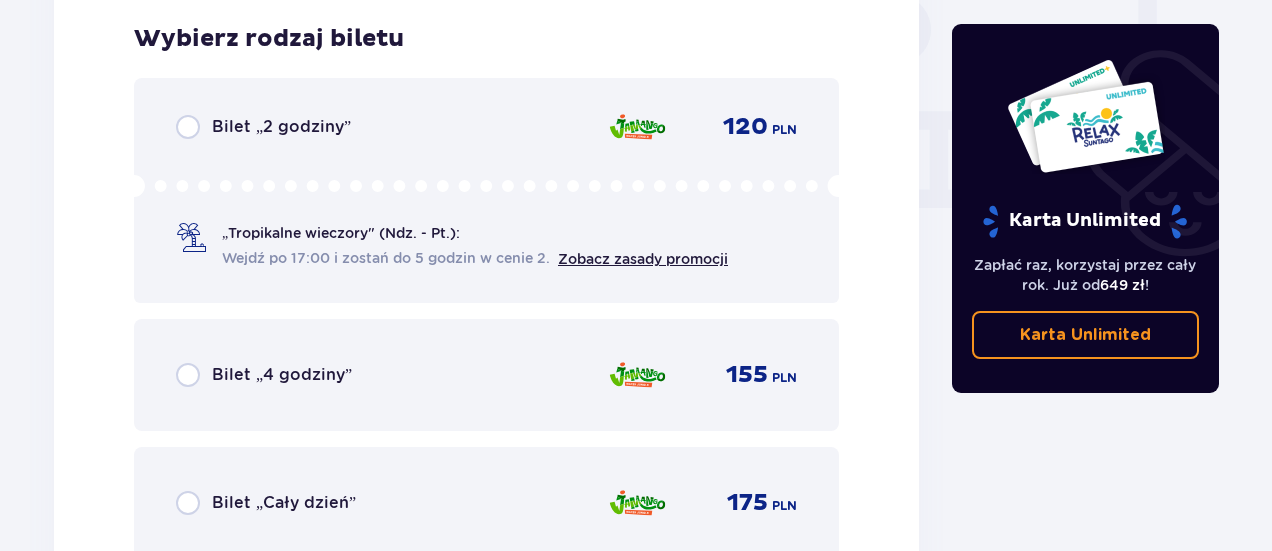 click on "Bilet „Cały dzień”" at bounding box center (284, 503) 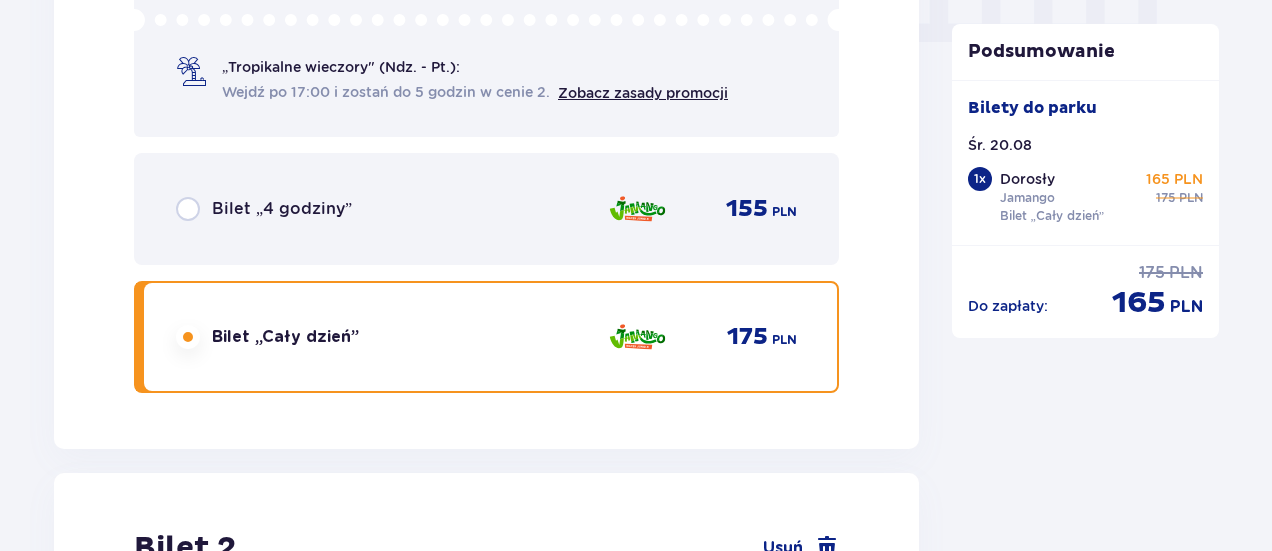 scroll, scrollTop: 2521, scrollLeft: 0, axis: vertical 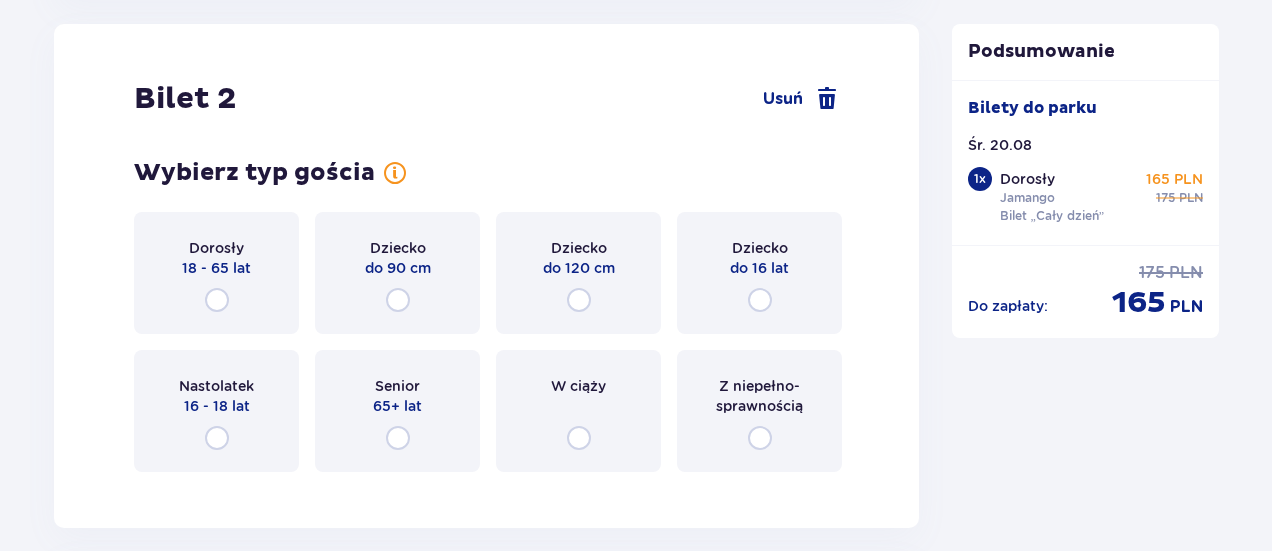 click on "18 - 65 lat" at bounding box center (216, 268) 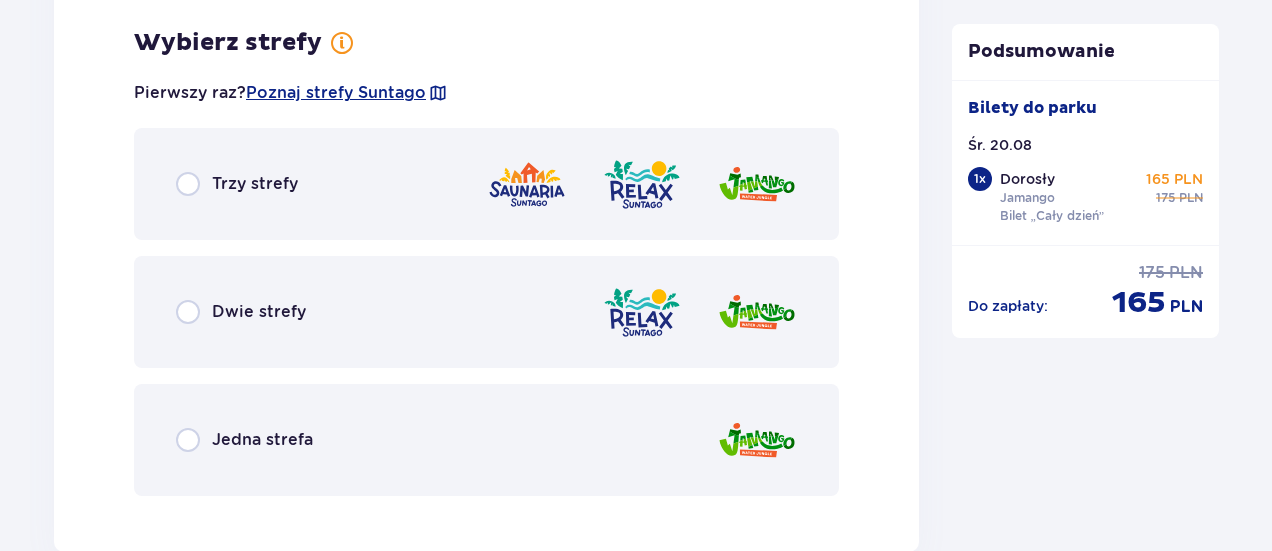scroll, scrollTop: 3009, scrollLeft: 0, axis: vertical 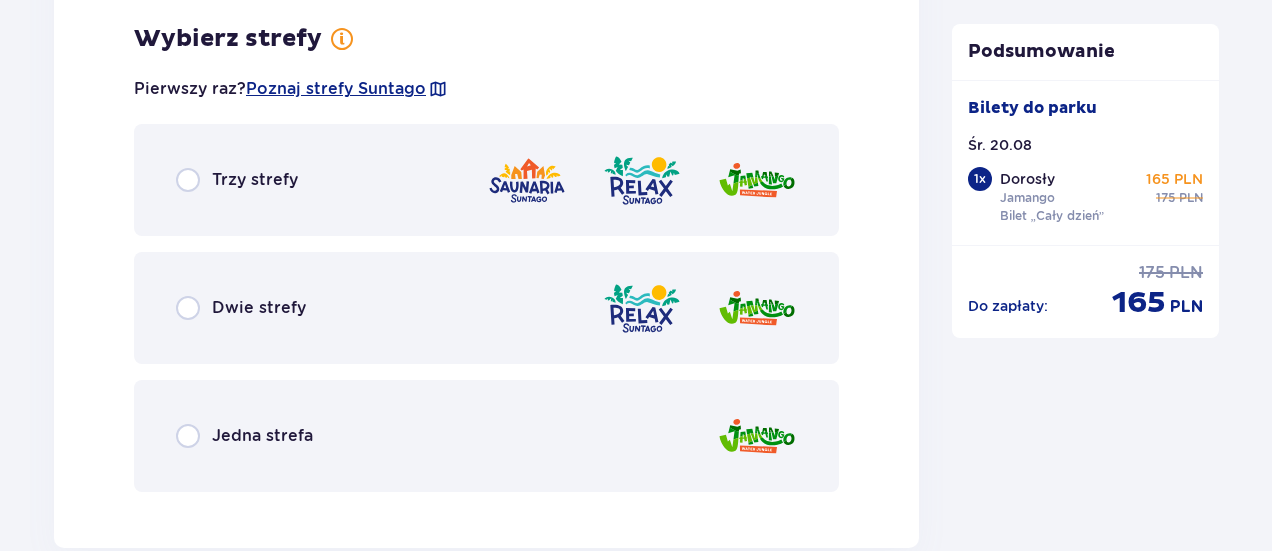 click on "Jedna strefa" at bounding box center (262, 436) 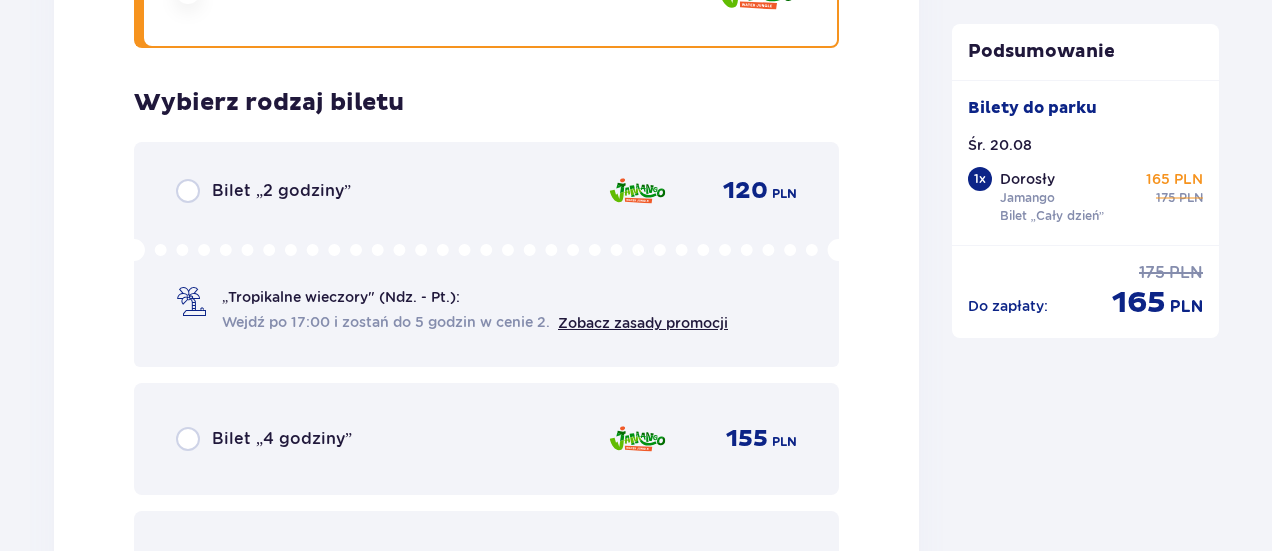 scroll, scrollTop: 3517, scrollLeft: 0, axis: vertical 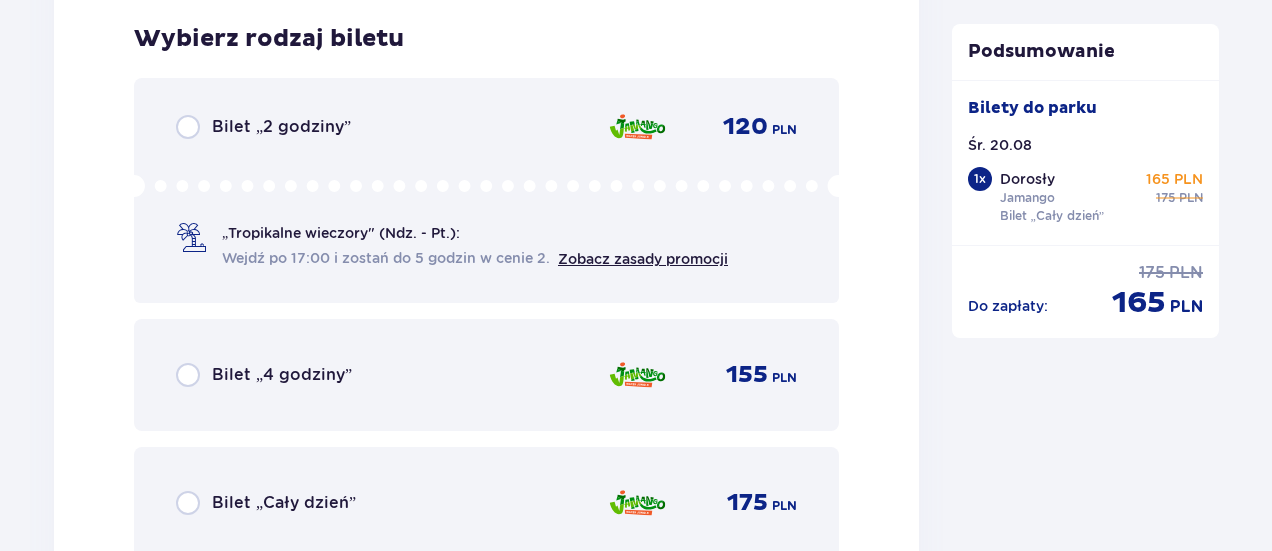 click on "Bilet „Cały dzień”" at bounding box center [284, 503] 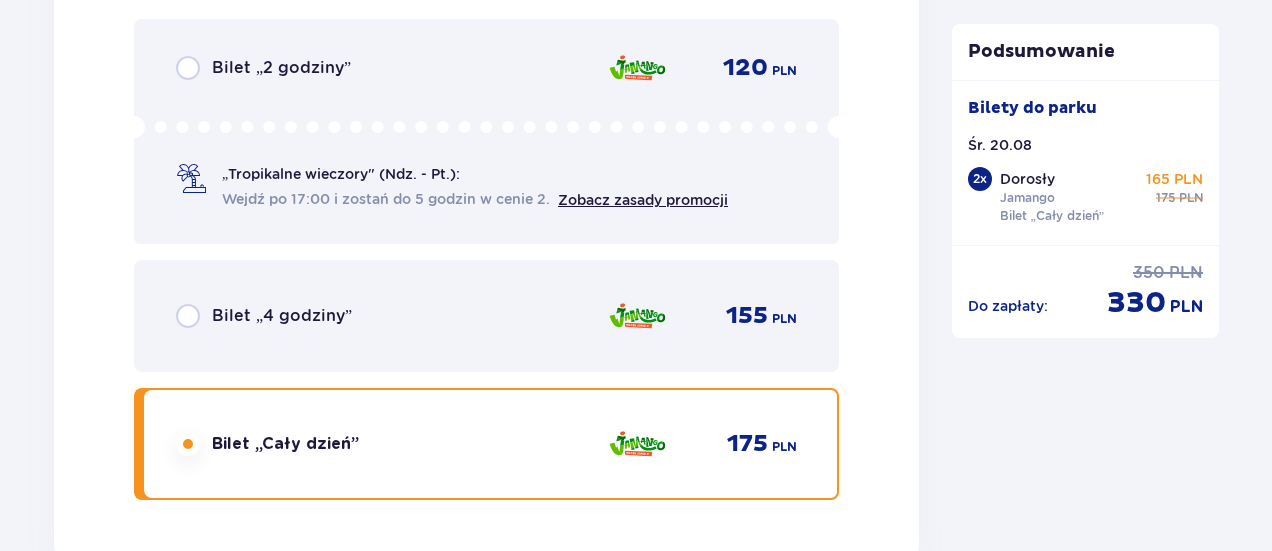 scroll, scrollTop: 4132, scrollLeft: 0, axis: vertical 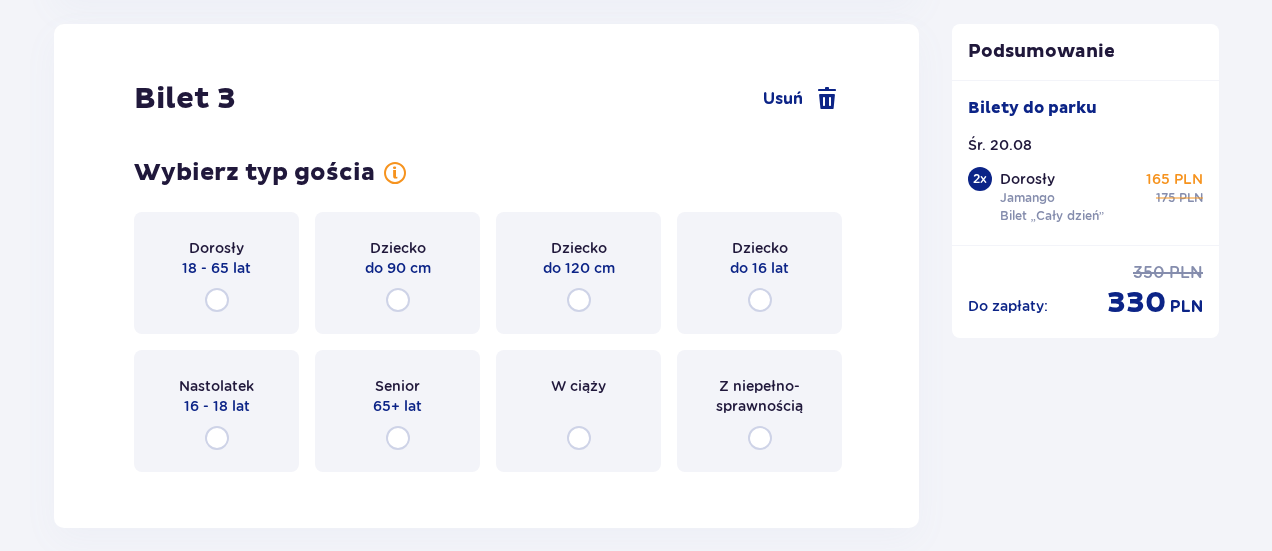 click on "do 16 lat" at bounding box center [759, 268] 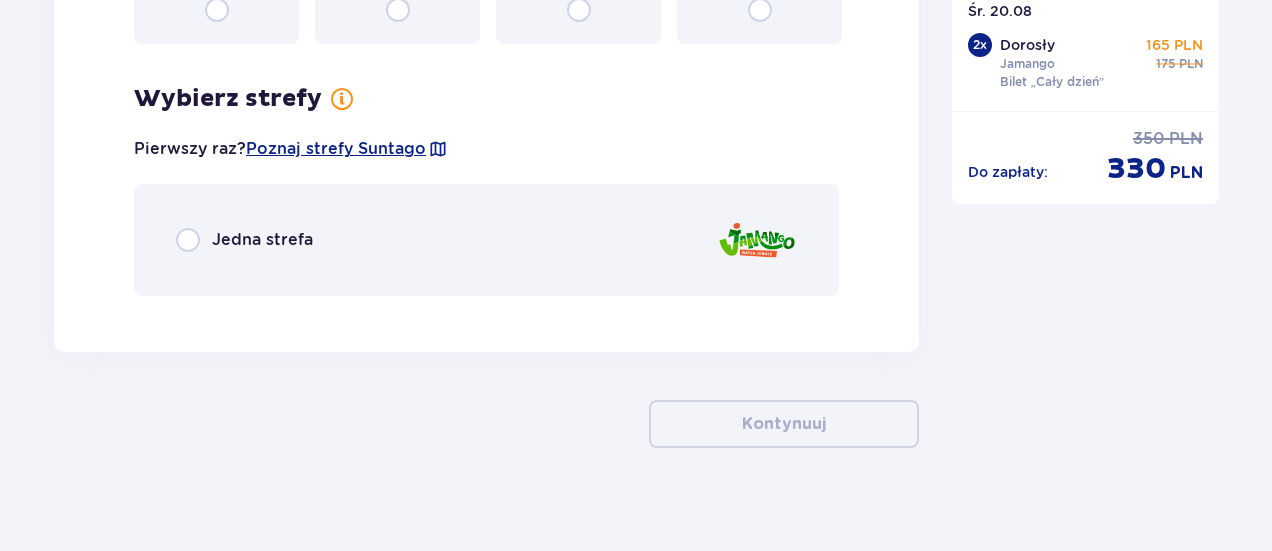 scroll, scrollTop: 4576, scrollLeft: 0, axis: vertical 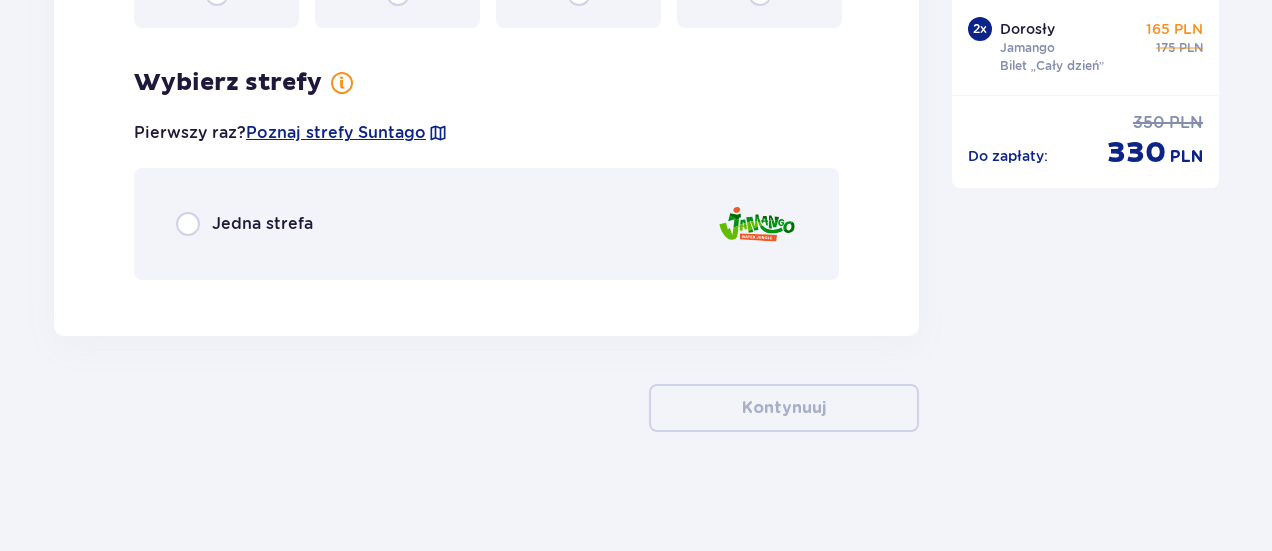 click on "Jedna strefa" at bounding box center [486, 224] 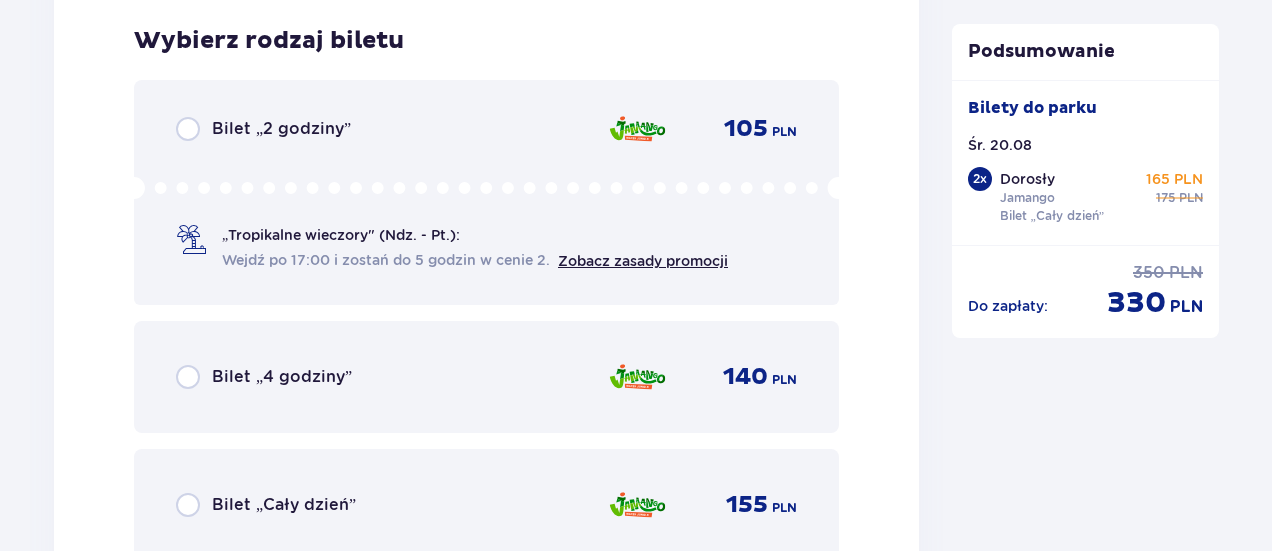 scroll, scrollTop: 4872, scrollLeft: 0, axis: vertical 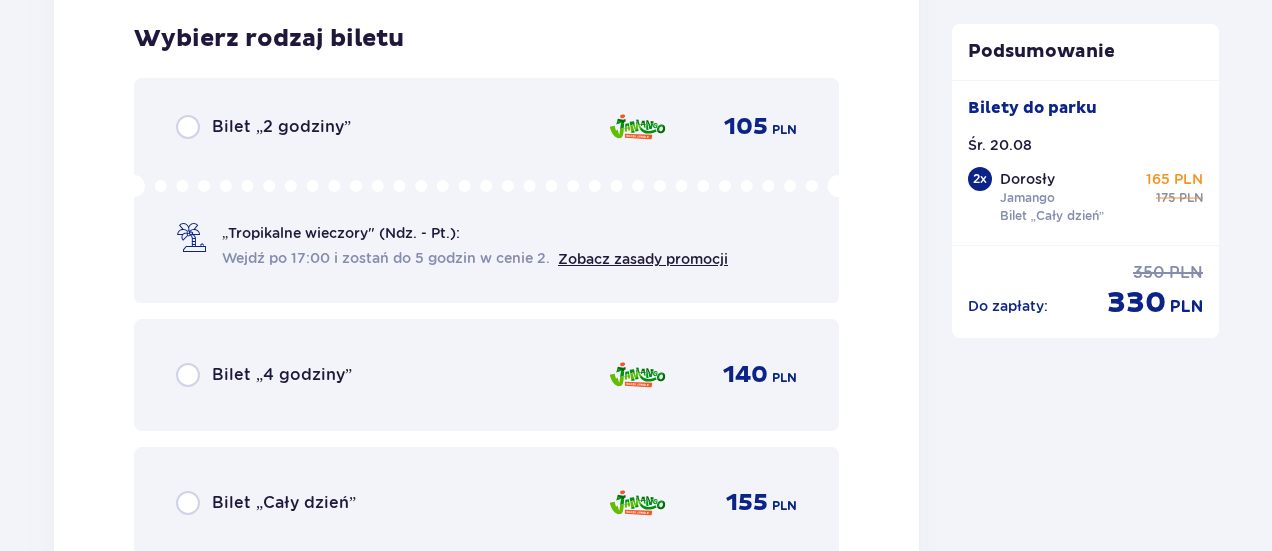 click on "Bilet „Cały dzień”   155 PLN" at bounding box center [486, 503] 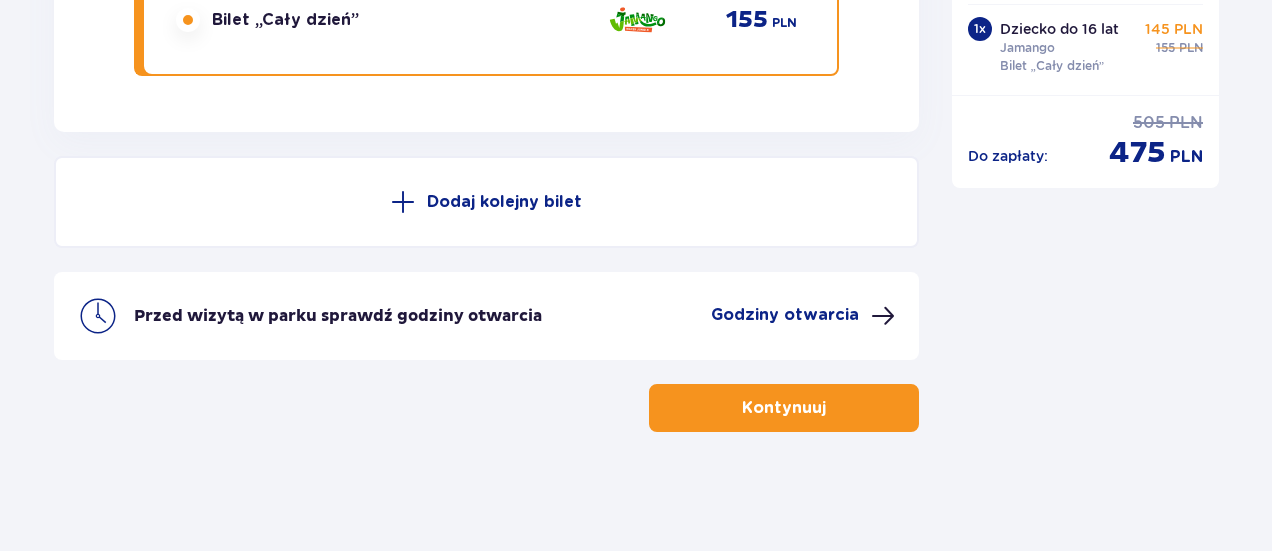 scroll, scrollTop: 5356, scrollLeft: 0, axis: vertical 